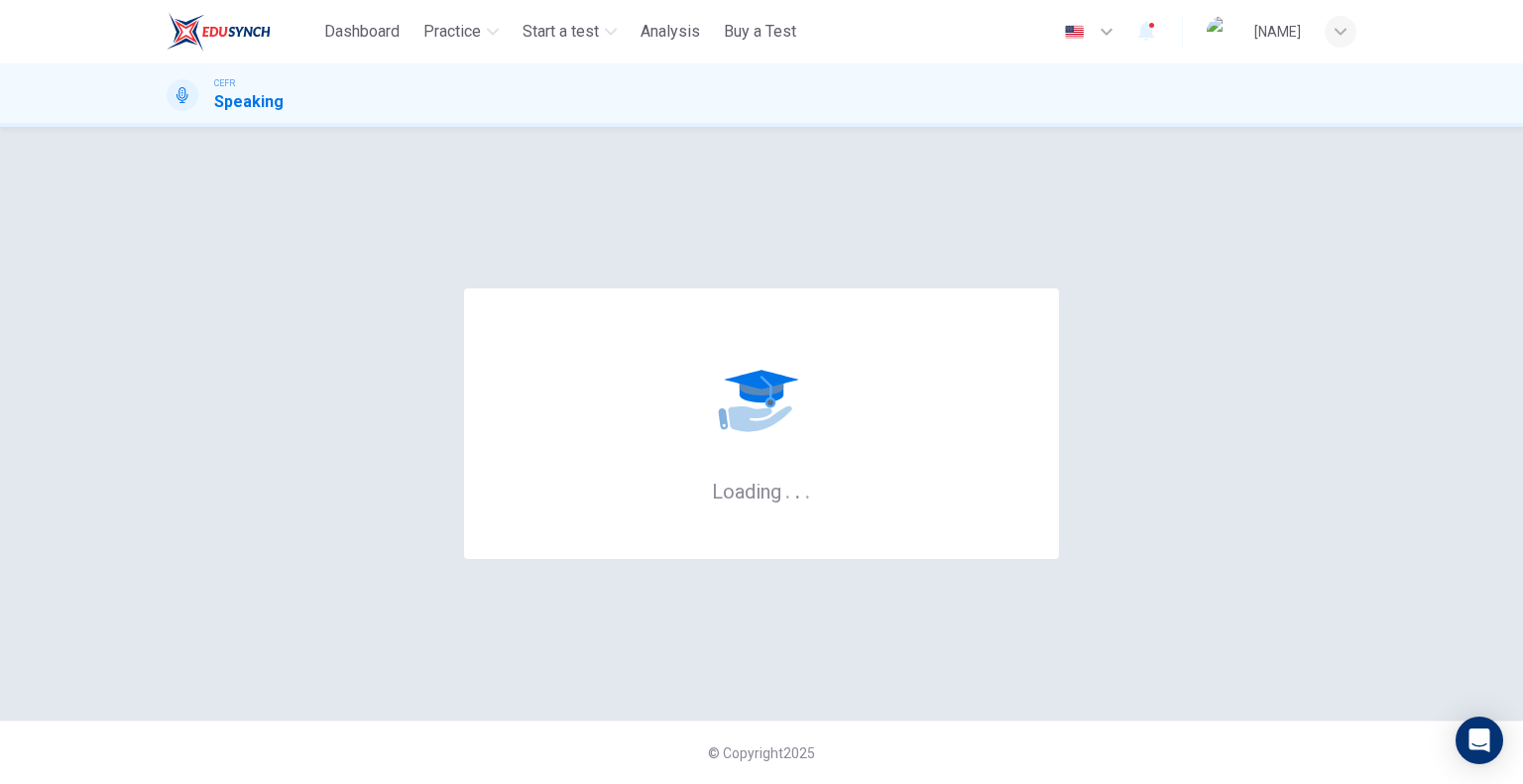 scroll, scrollTop: 0, scrollLeft: 0, axis: both 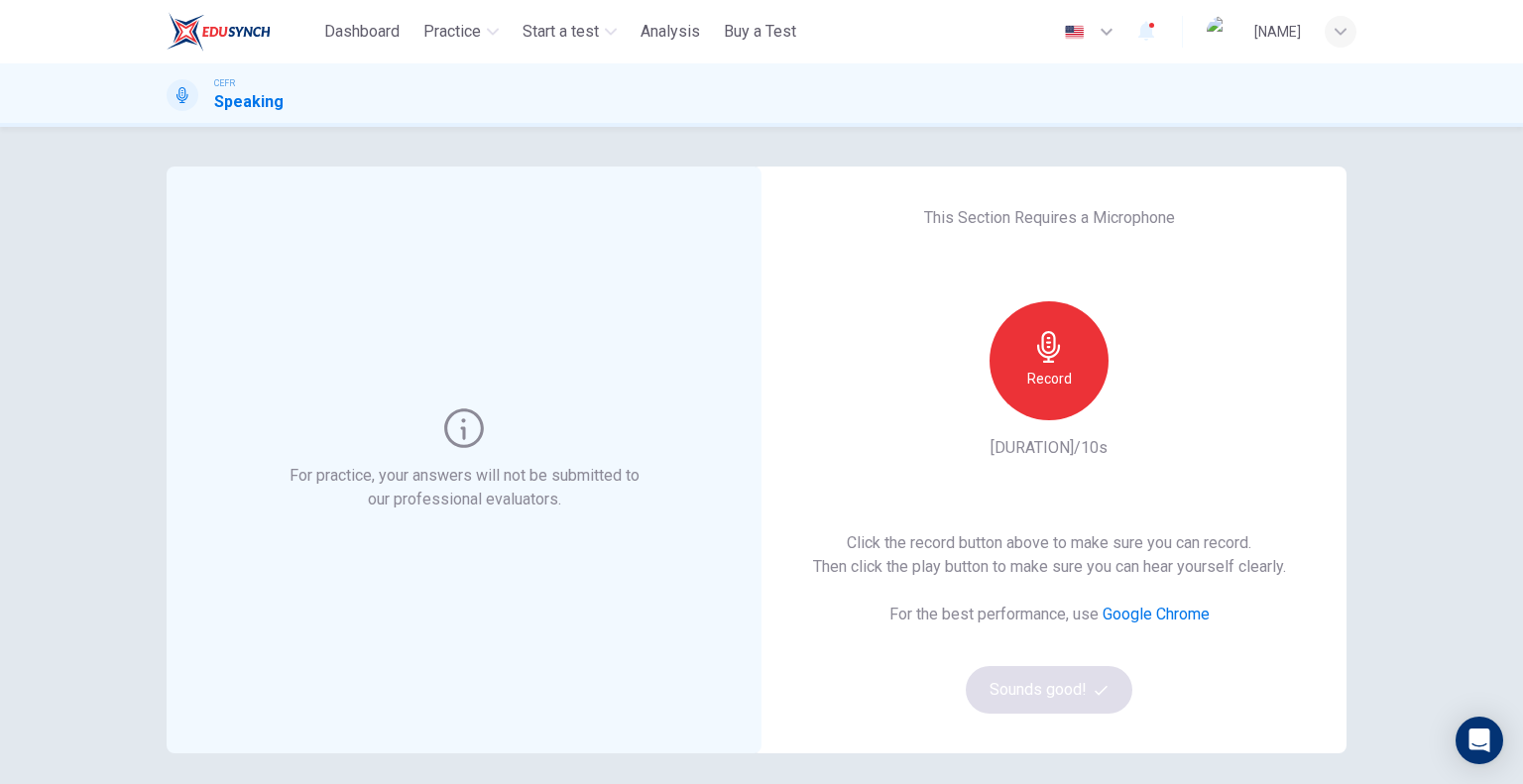 click on "Record" at bounding box center [1049, 361] 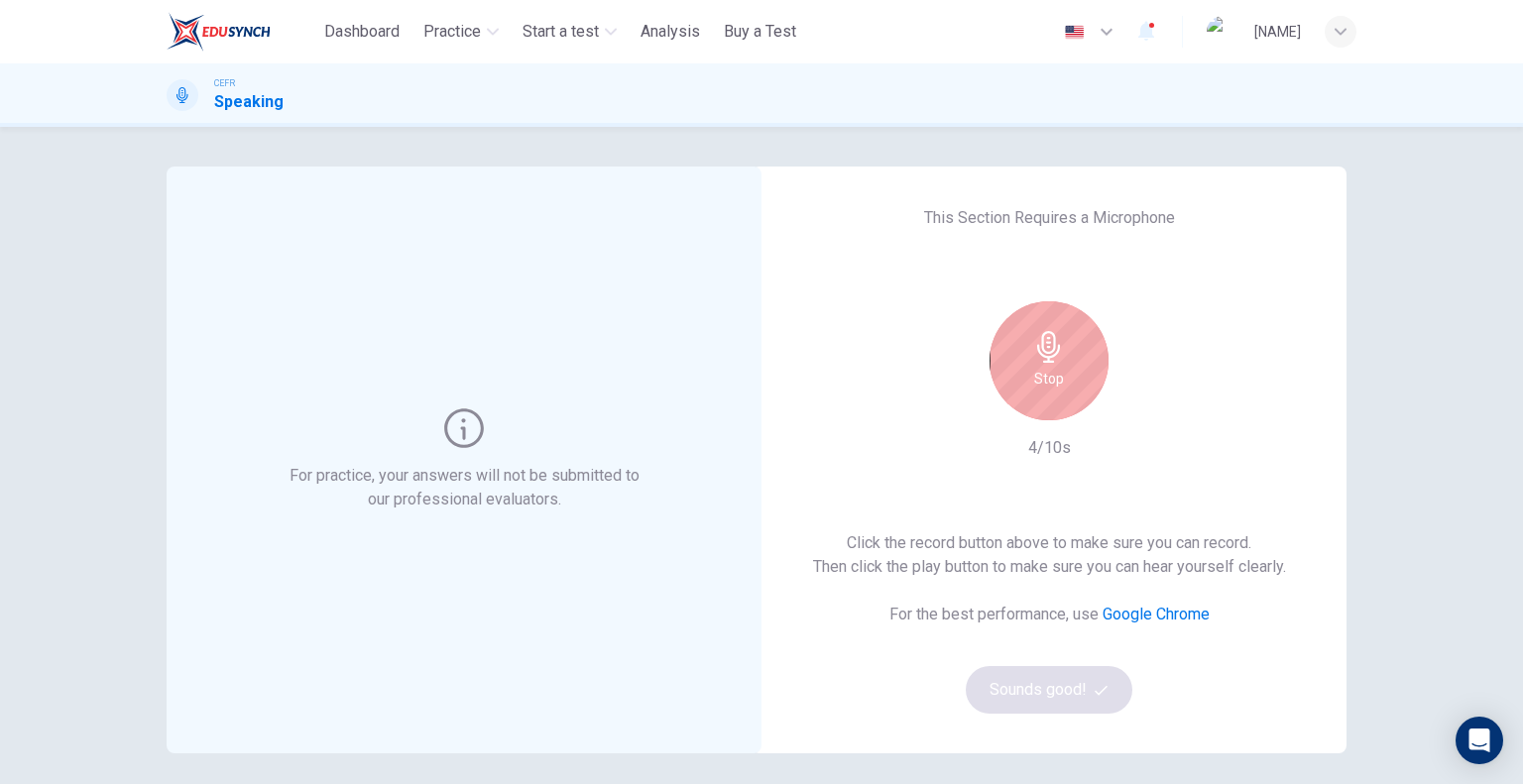 click on "This Section Requires a Microphone Stop [NUMBER]/10s Click the record button above to make sure you can record. Then click the play button to make sure you can hear yourself clearly. For the best performance, use Google Chrome Sounds good!" at bounding box center (1049, 460) 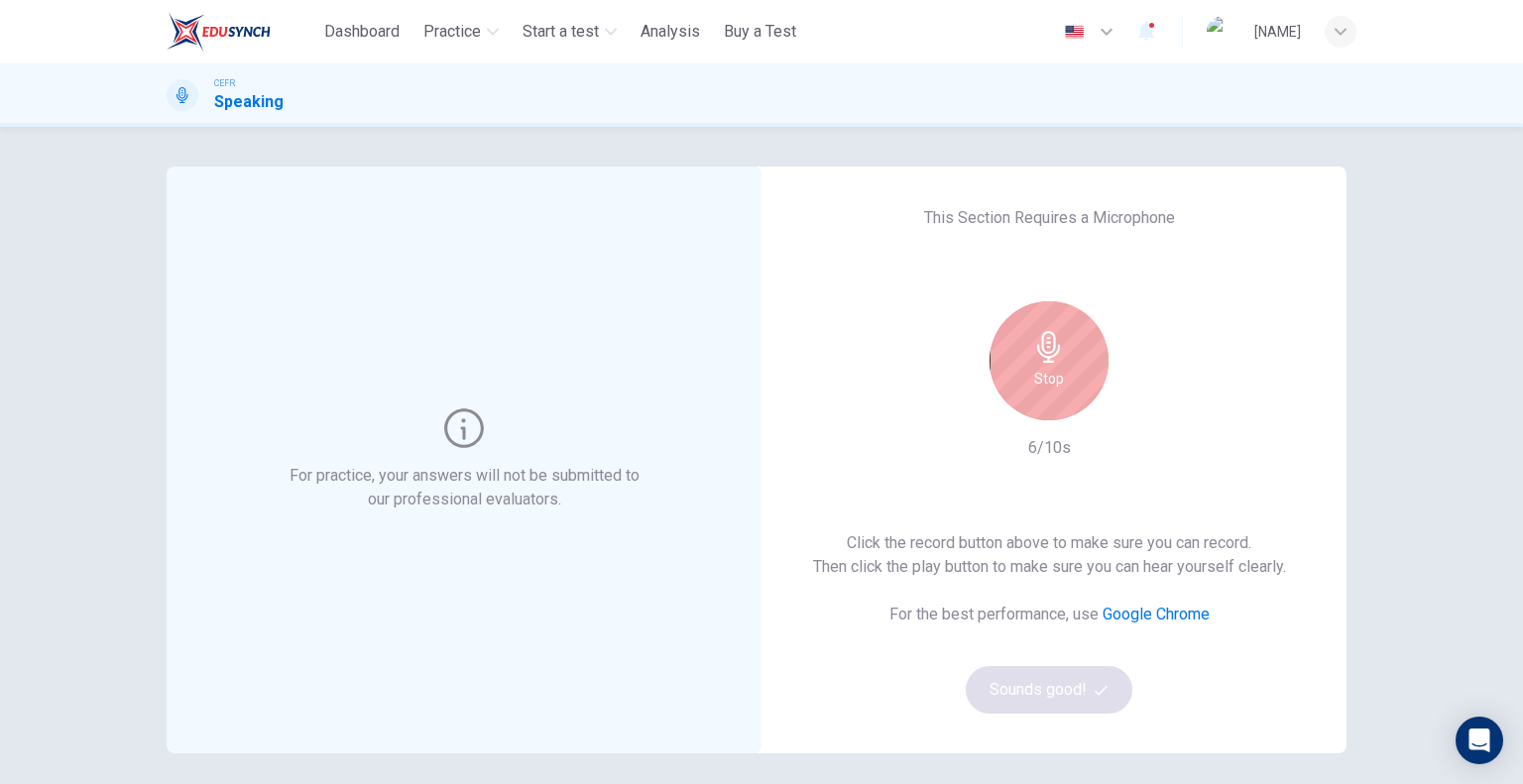 click at bounding box center (1048, 347) 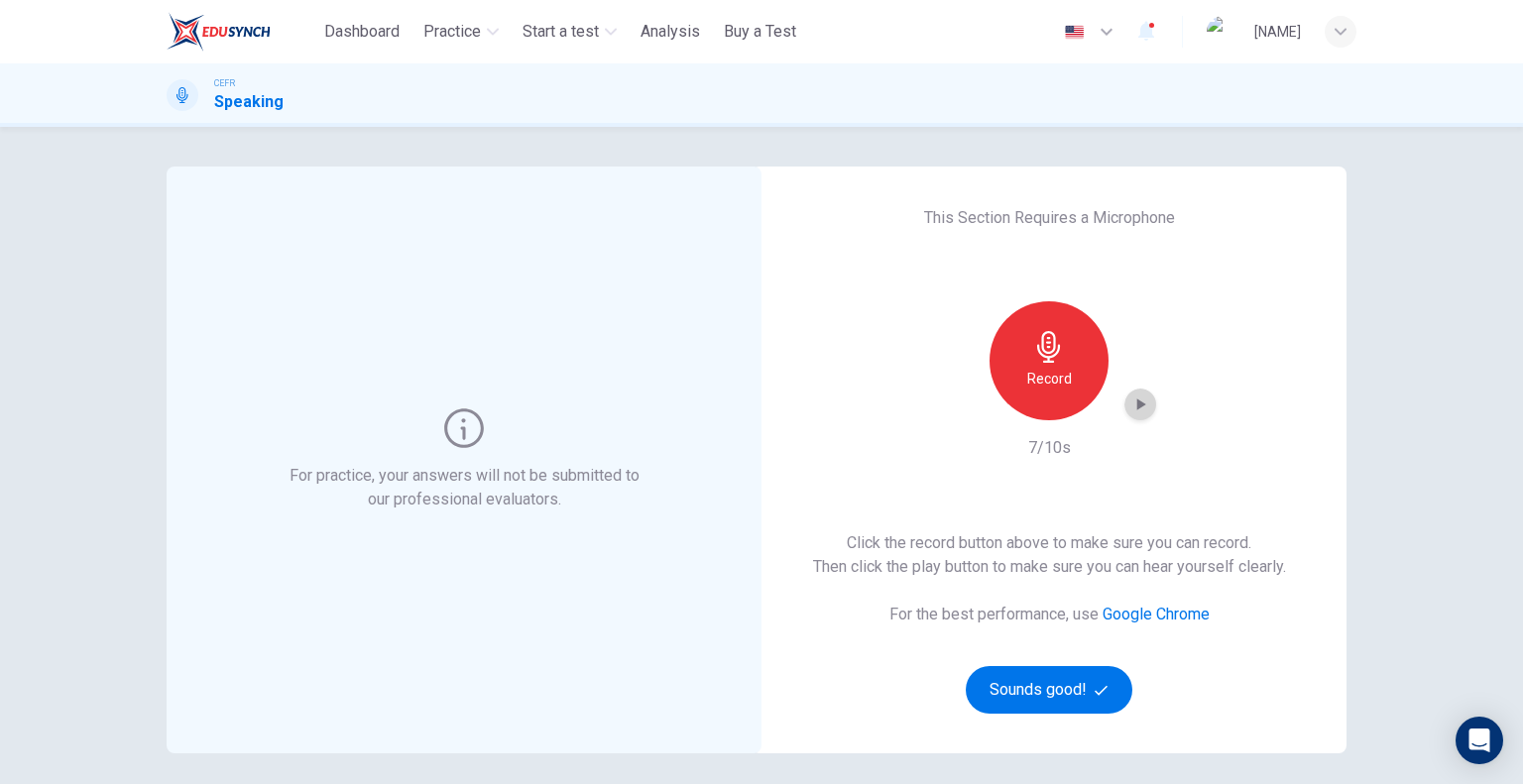 click at bounding box center [1140, 404] 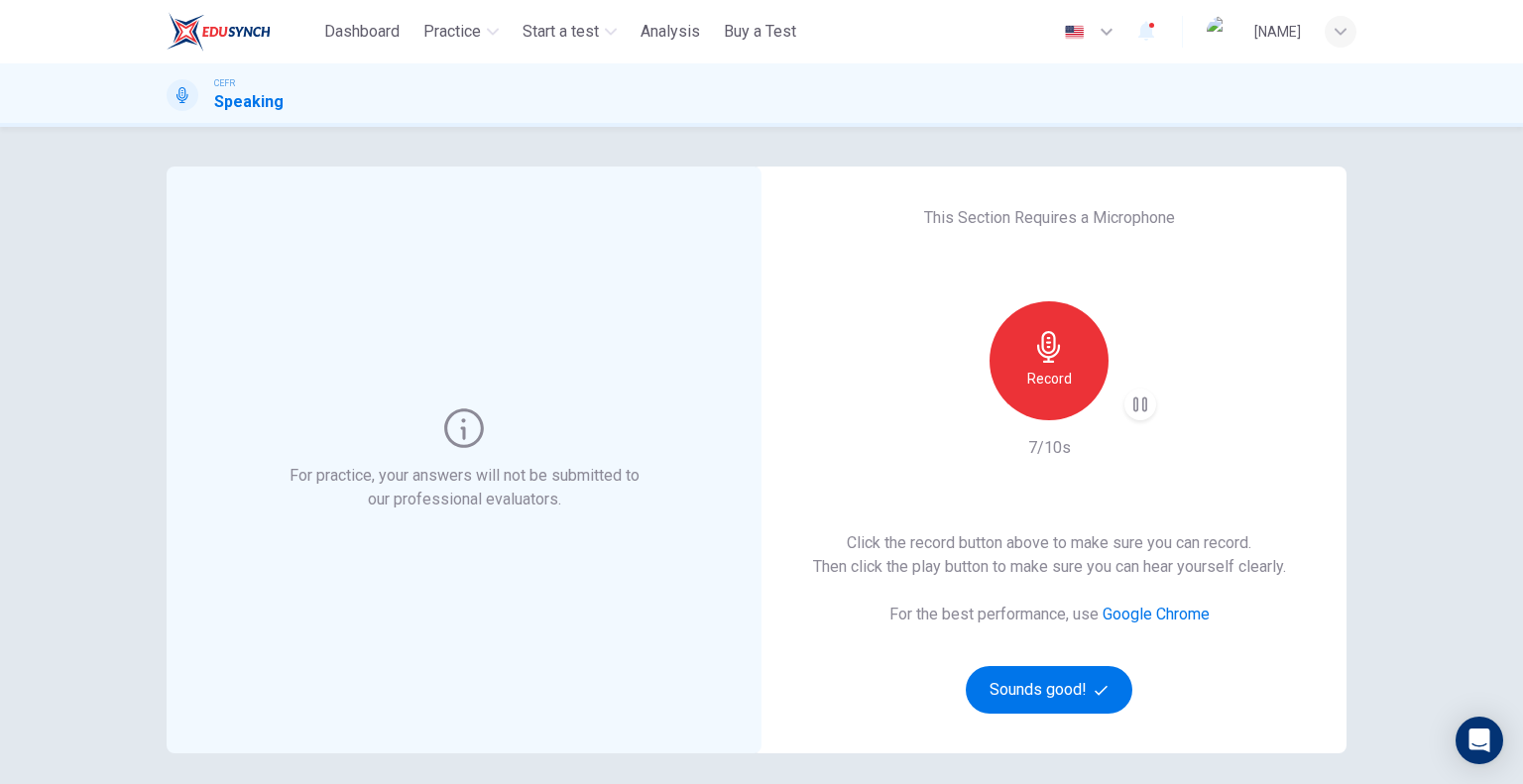 click at bounding box center [1140, 404] 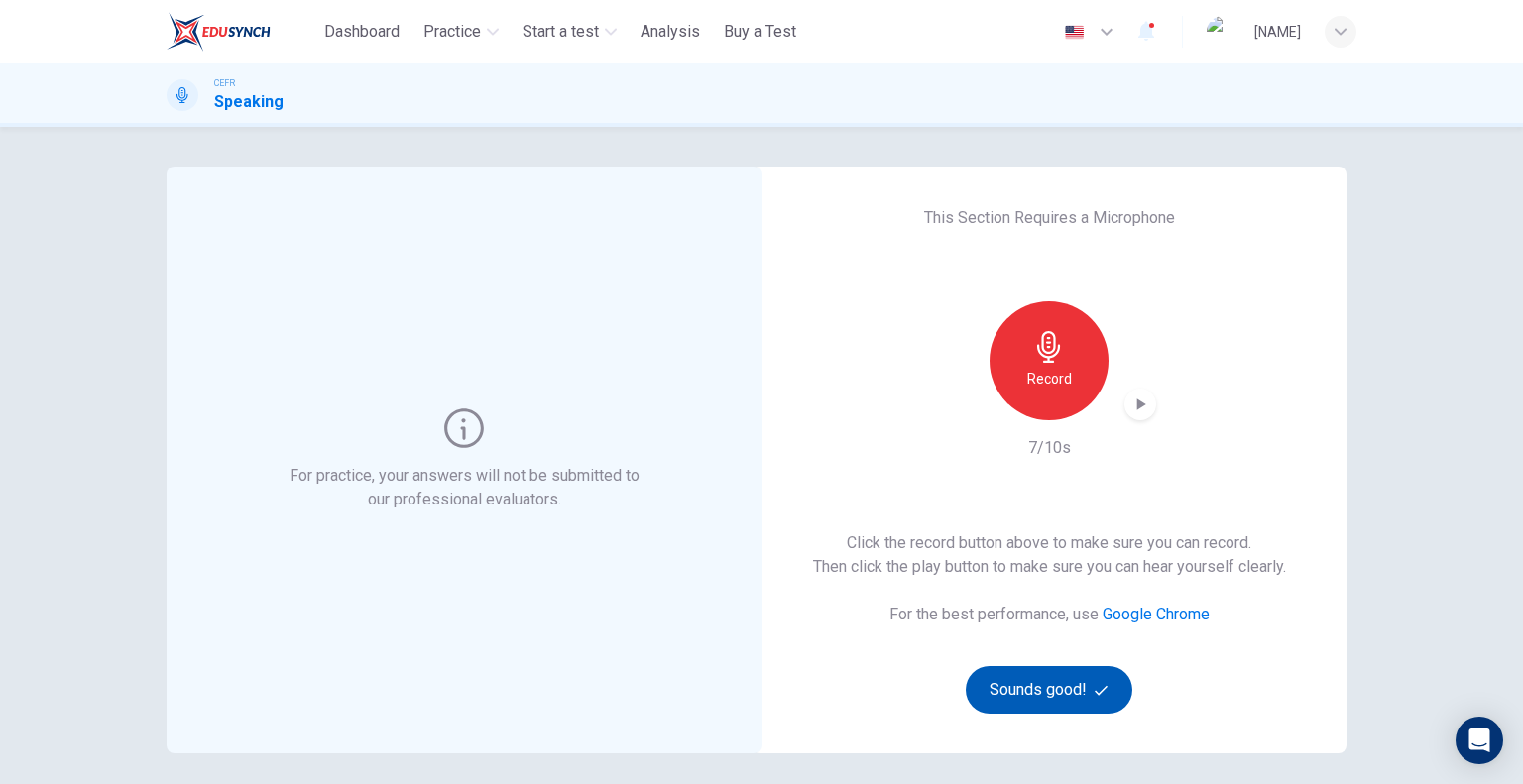 click on "Sounds good!" at bounding box center [1049, 690] 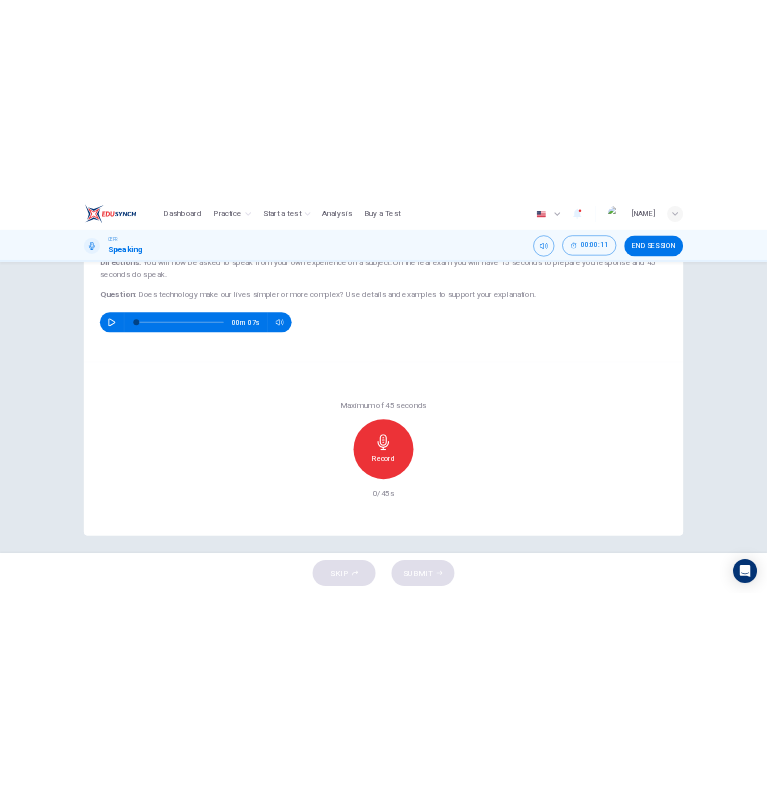 scroll, scrollTop: 192, scrollLeft: 0, axis: vertical 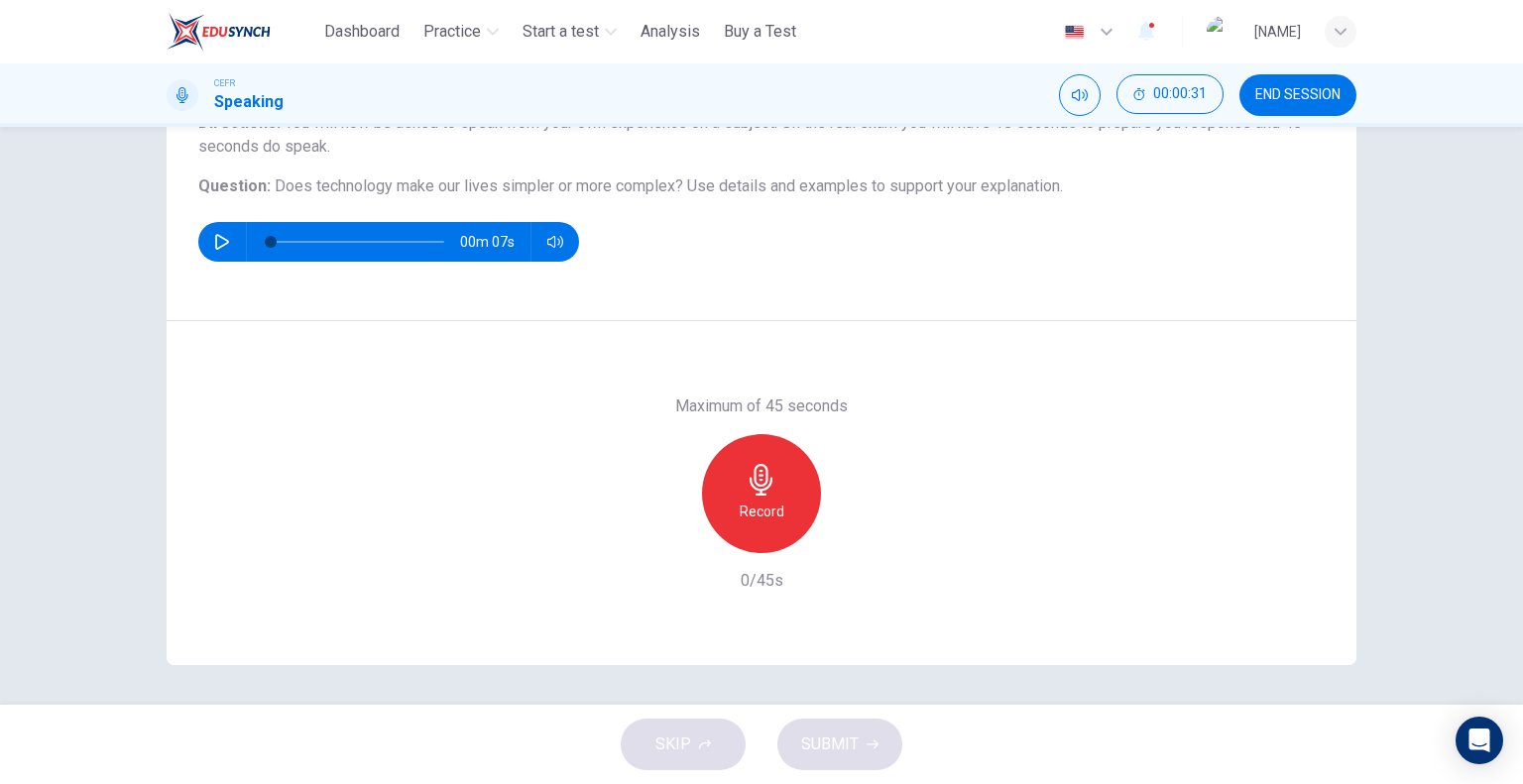 click at bounding box center (222, 242) 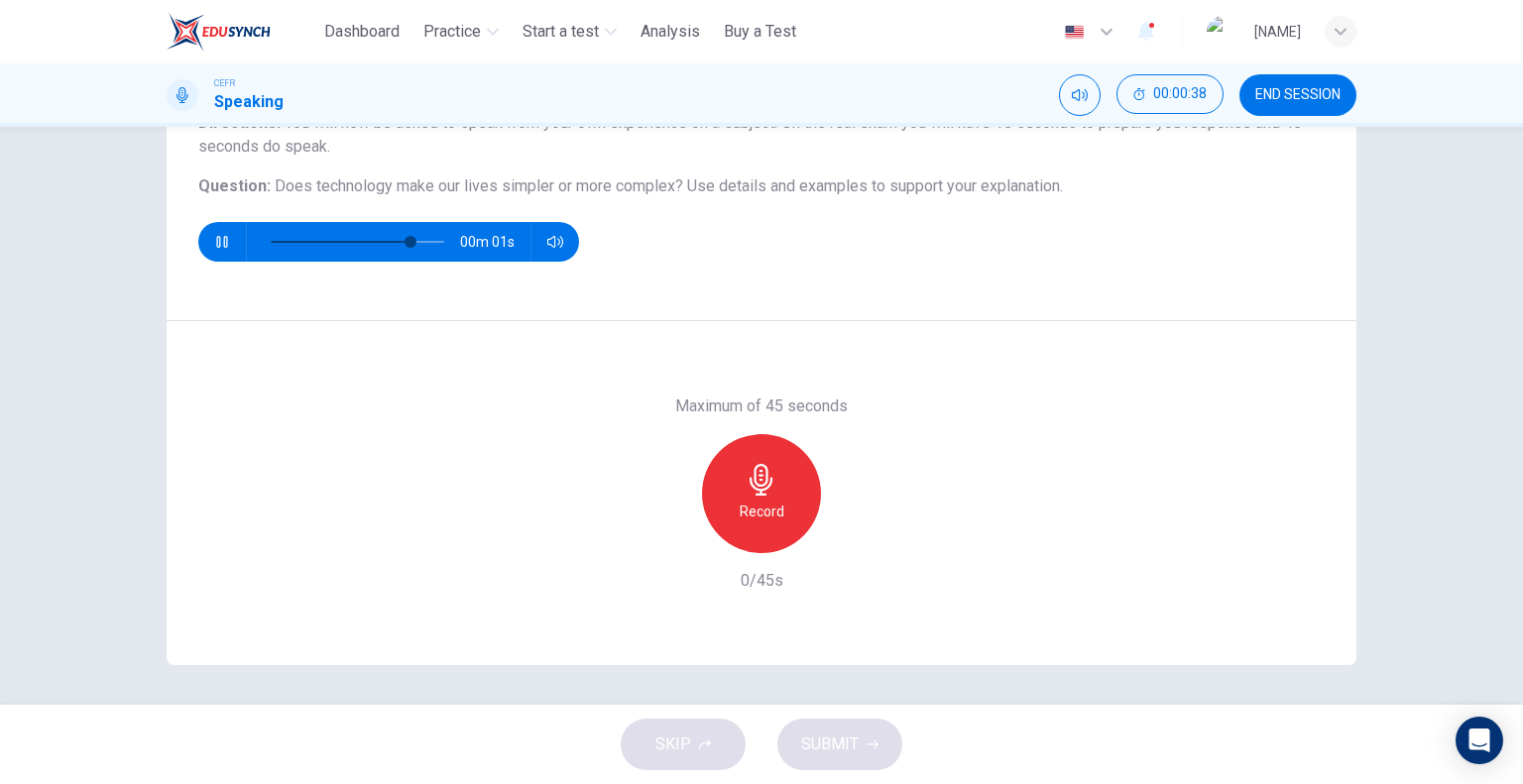 click at bounding box center [221, 242] 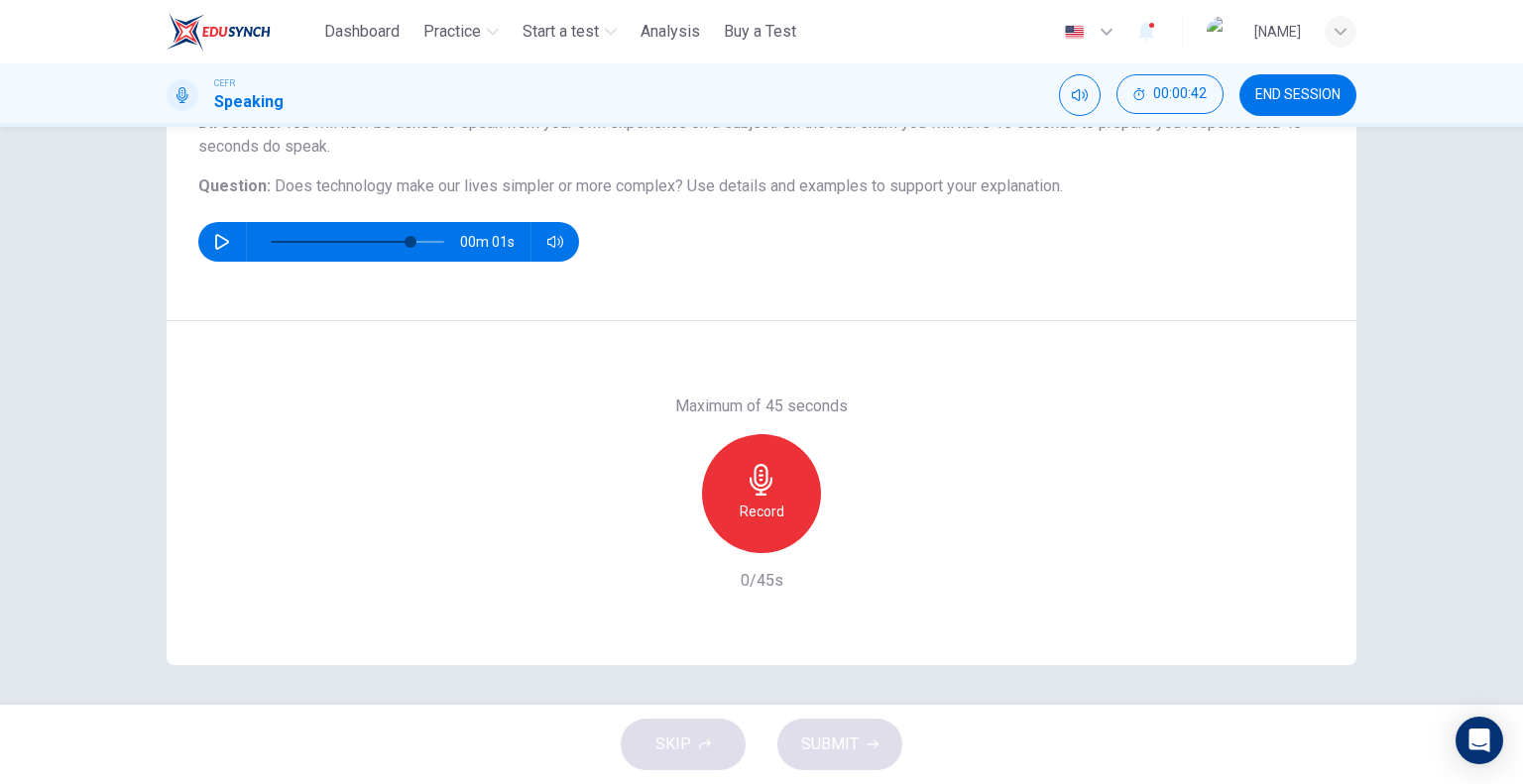 drag, startPoint x: 268, startPoint y: 190, endPoint x: 591, endPoint y: 178, distance: 323.2228 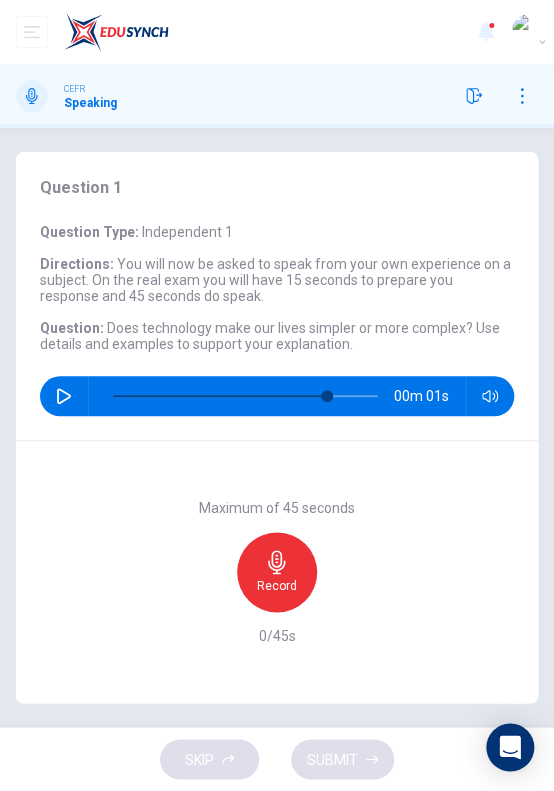 scroll, scrollTop: 0, scrollLeft: 0, axis: both 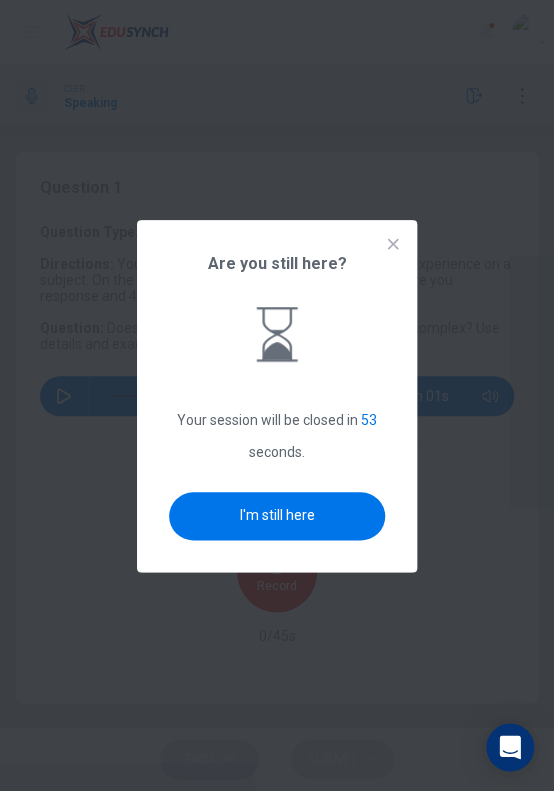click at bounding box center (393, 244) 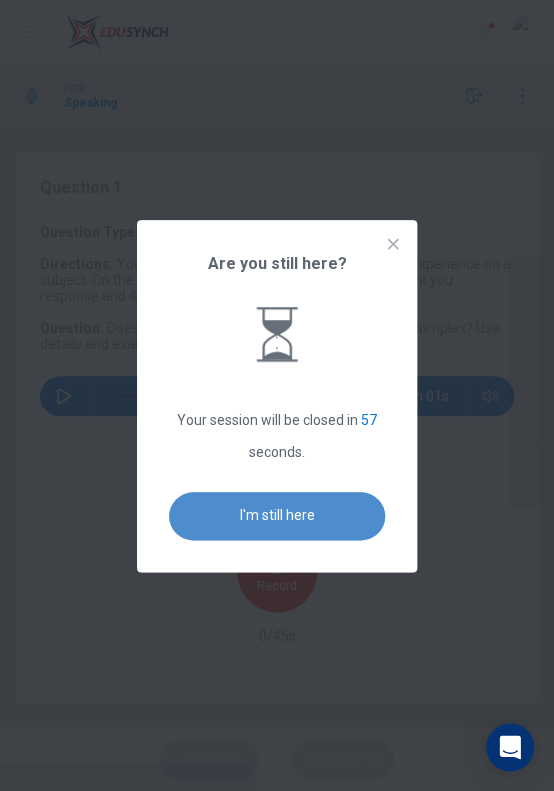 click on "I'm still here" at bounding box center (277, 516) 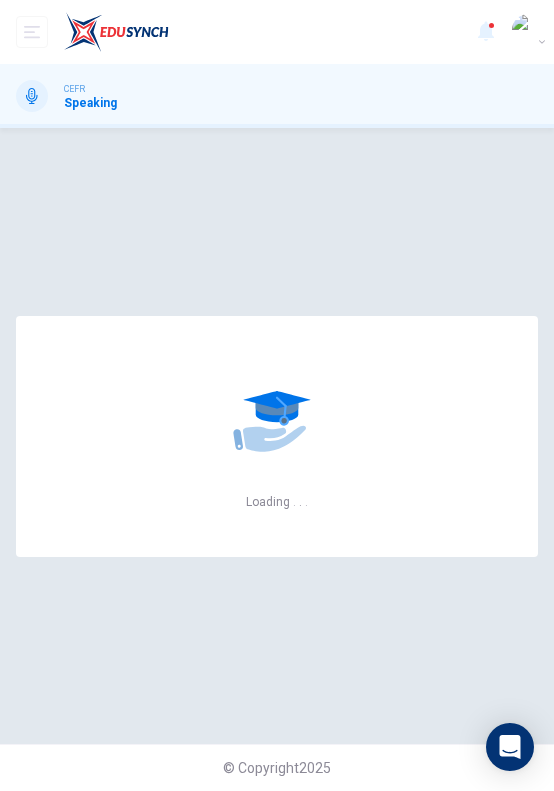 scroll, scrollTop: 0, scrollLeft: 0, axis: both 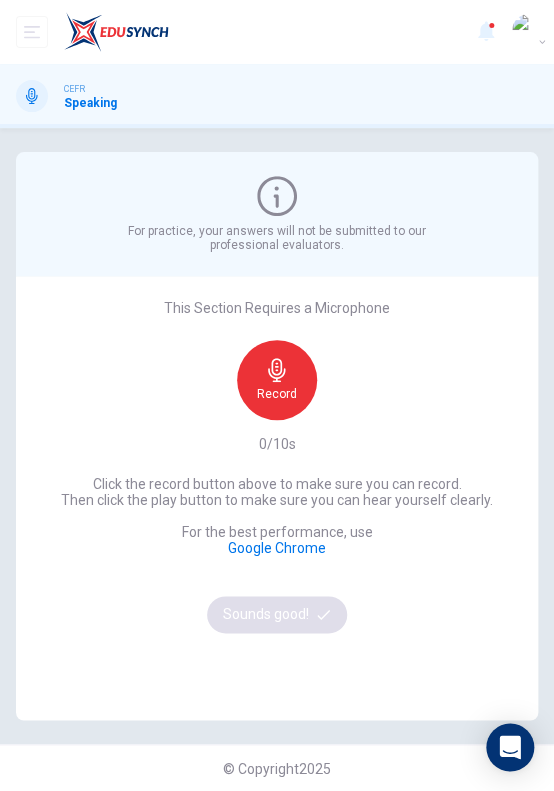 click on "Record" at bounding box center (277, 394) 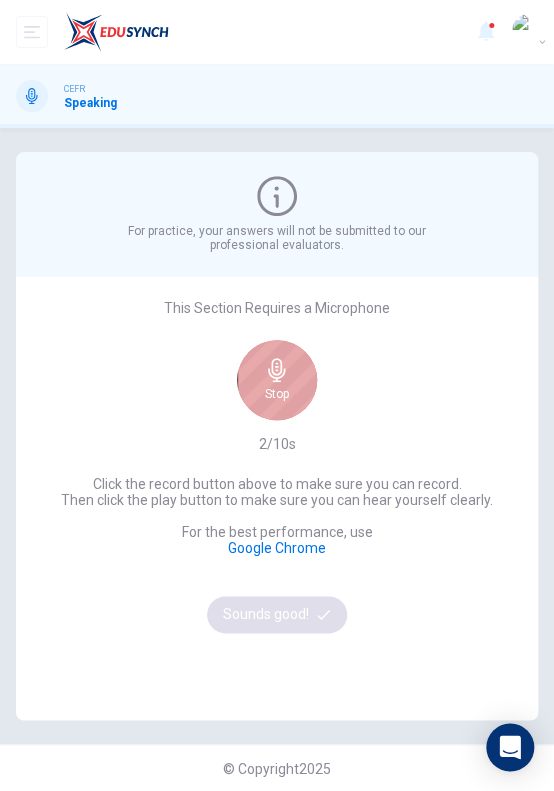 click on "Stop" at bounding box center (277, 394) 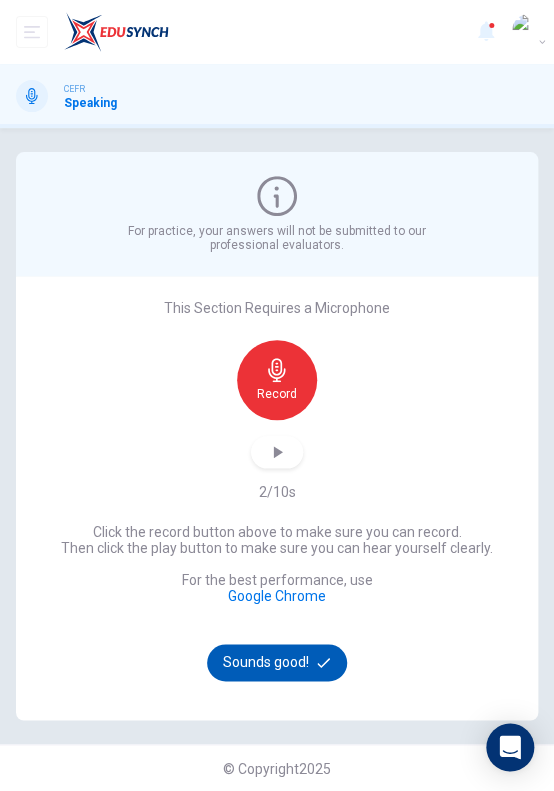 click on "Sounds good!" at bounding box center [277, 662] 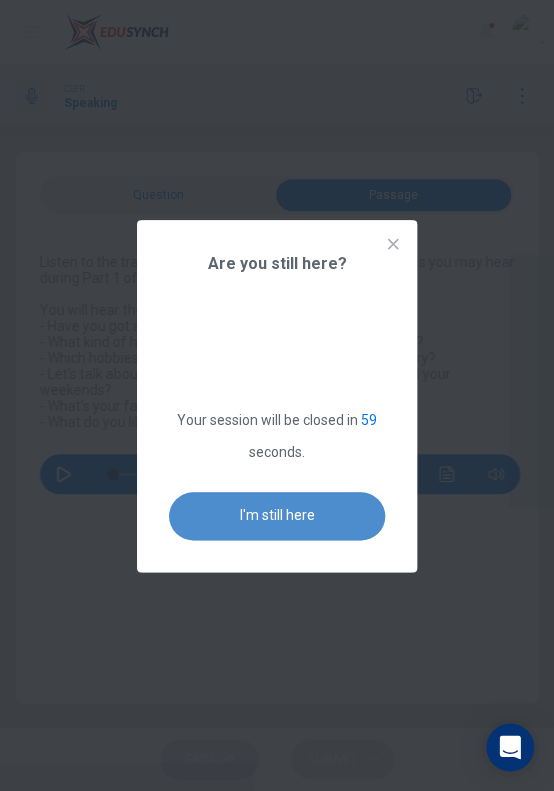 click on "I'm still here" at bounding box center [277, 516] 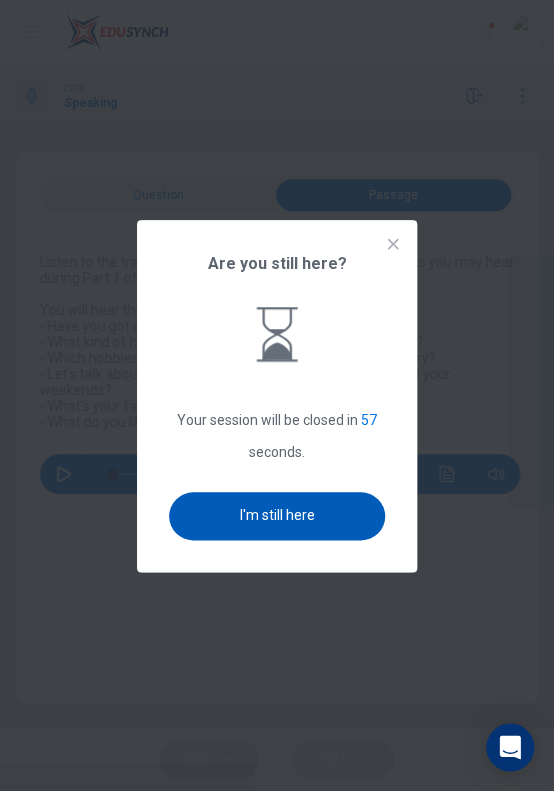click on "I'm still here" at bounding box center [277, 516] 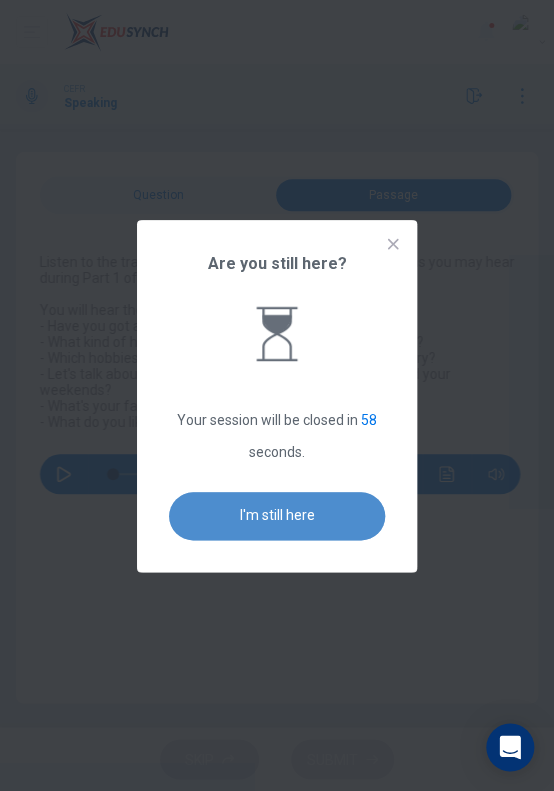 click on "I'm still here" at bounding box center (277, 516) 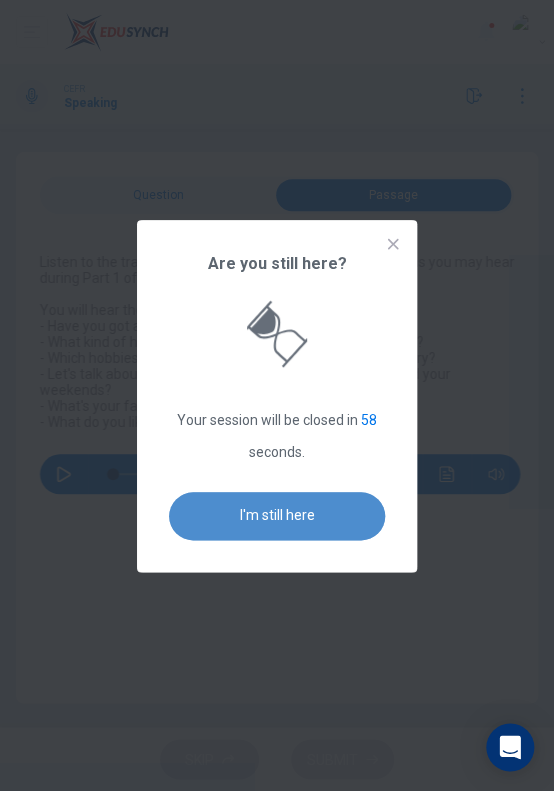 click on "I'm still here" at bounding box center (277, 516) 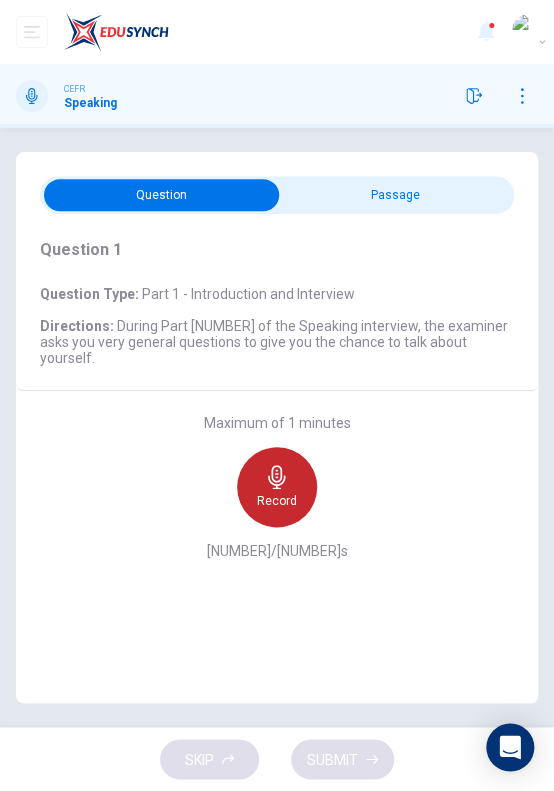 click on "Record" at bounding box center (277, 501) 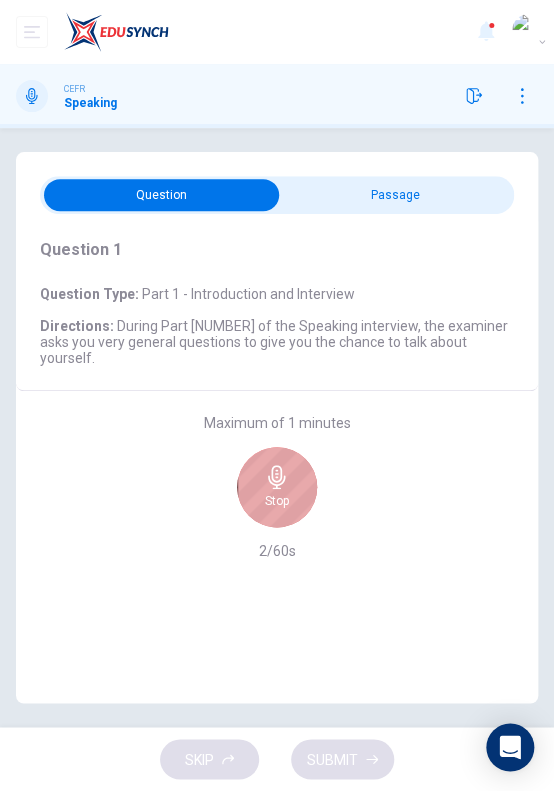 click on "Stop" at bounding box center (277, 501) 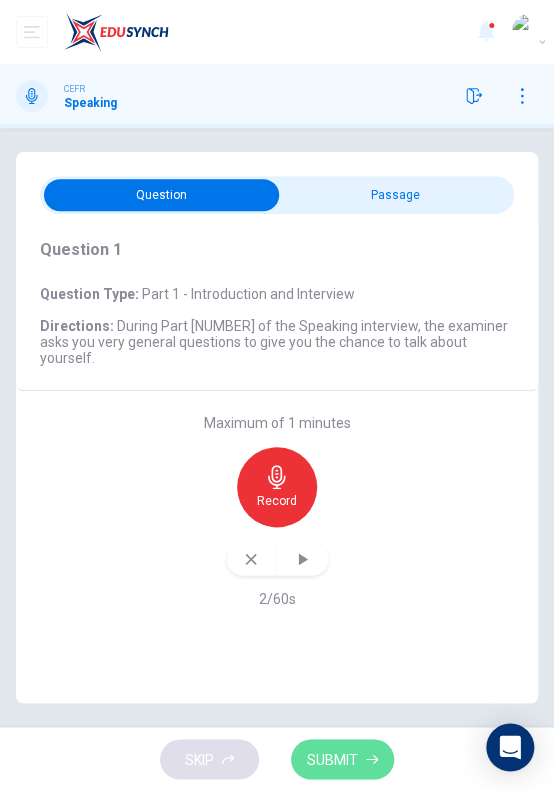 click on "SUBMIT" at bounding box center [332, 759] 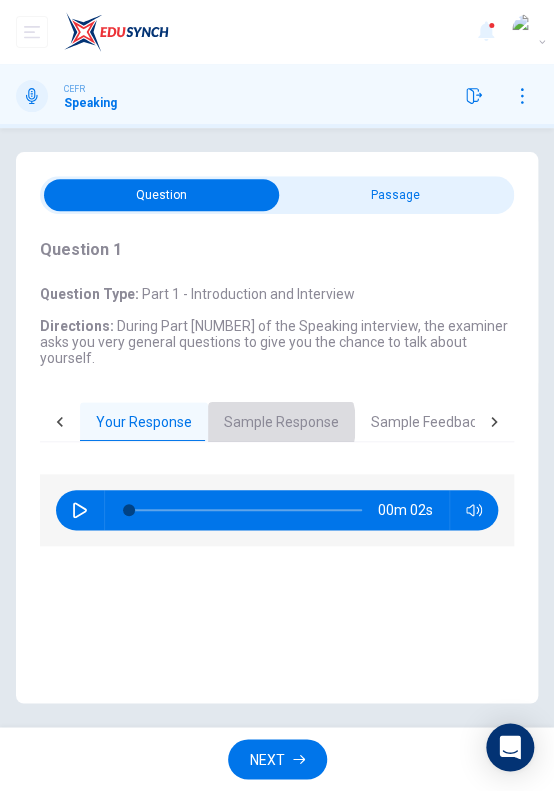 click on "Sample Response" at bounding box center [281, 423] 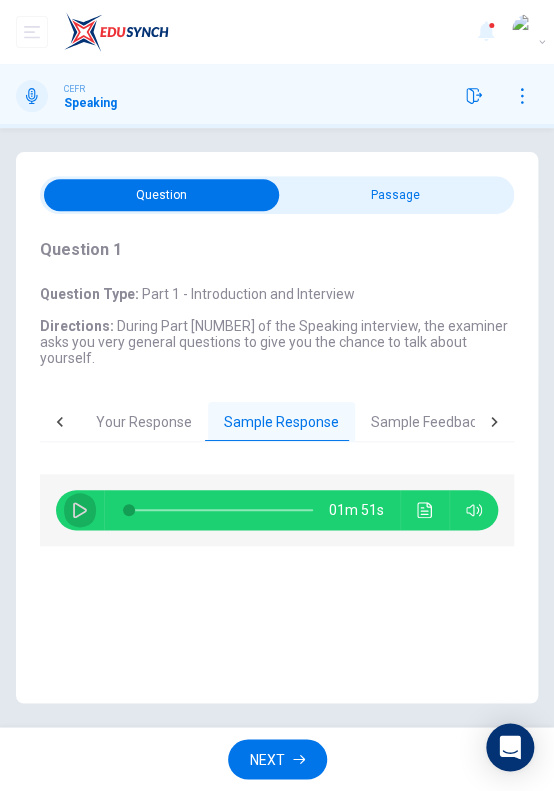 click at bounding box center [80, 510] 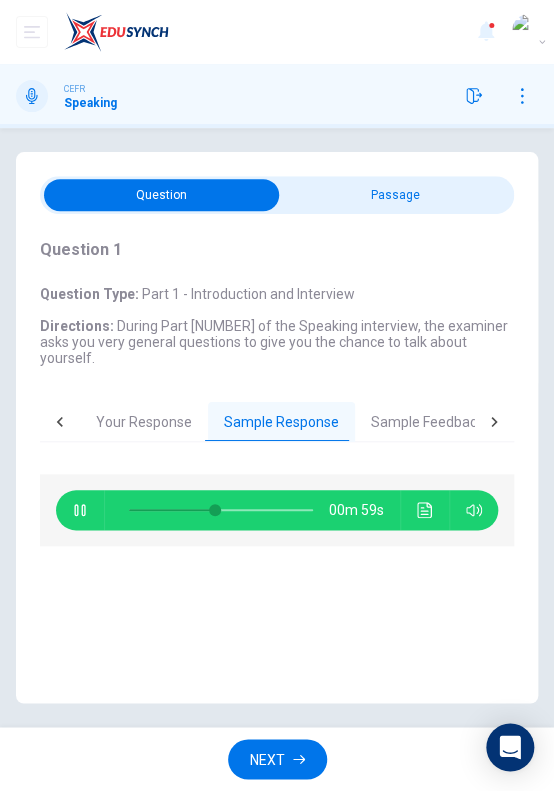 click on "NEXT" at bounding box center (267, 759) 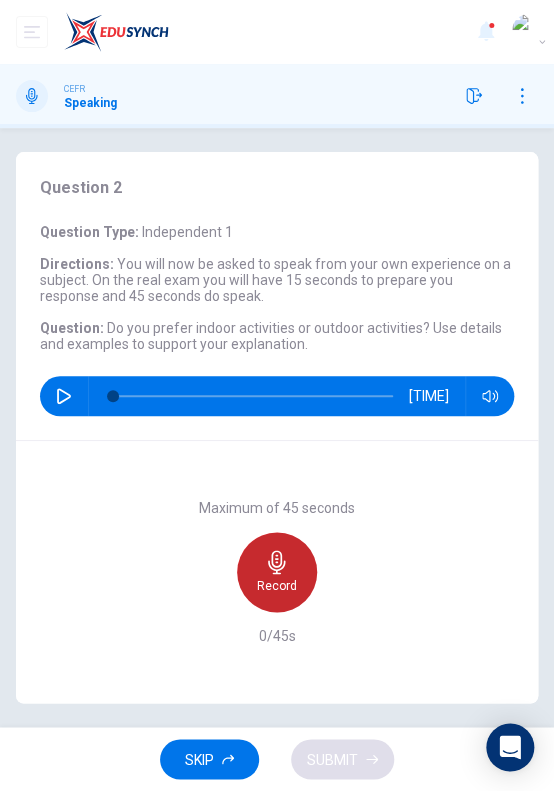 click on "Record" at bounding box center [277, 572] 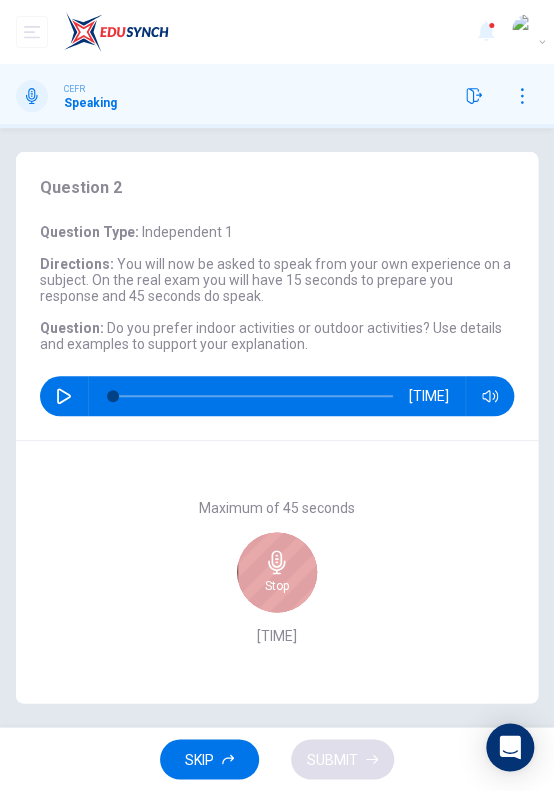 click on "Stop" at bounding box center [277, 572] 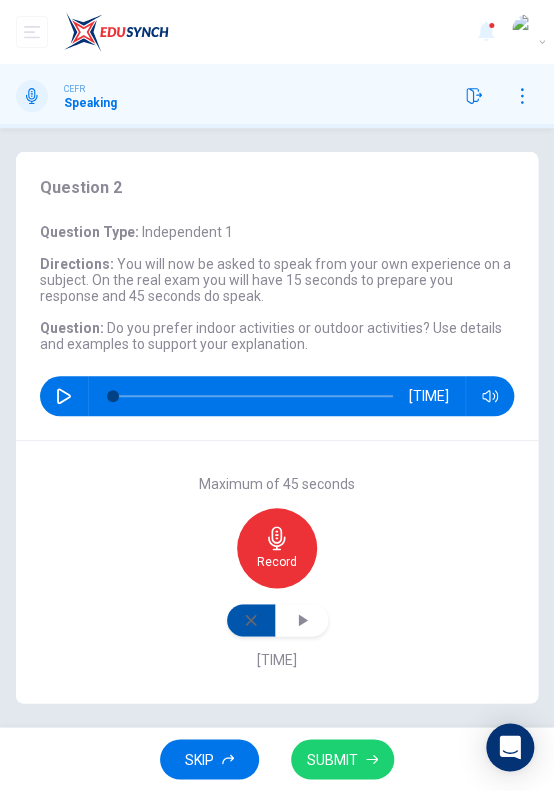click at bounding box center [251, 620] 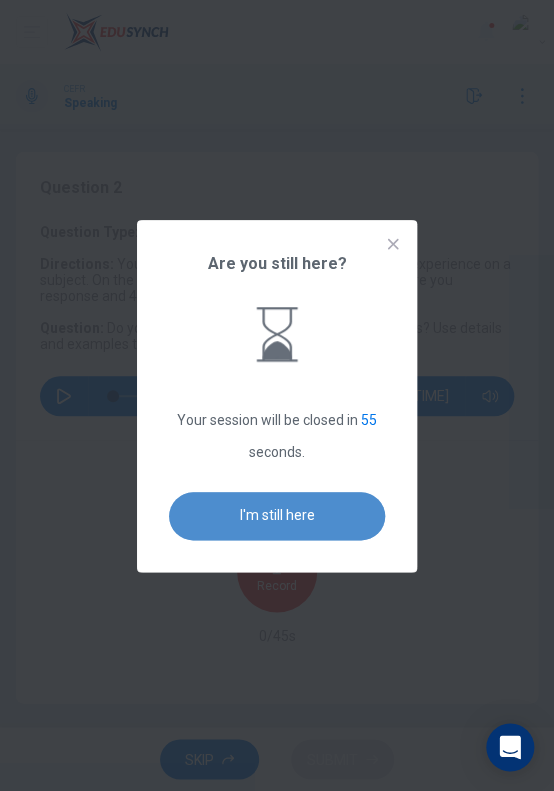 click on "I'm still here" at bounding box center (277, 516) 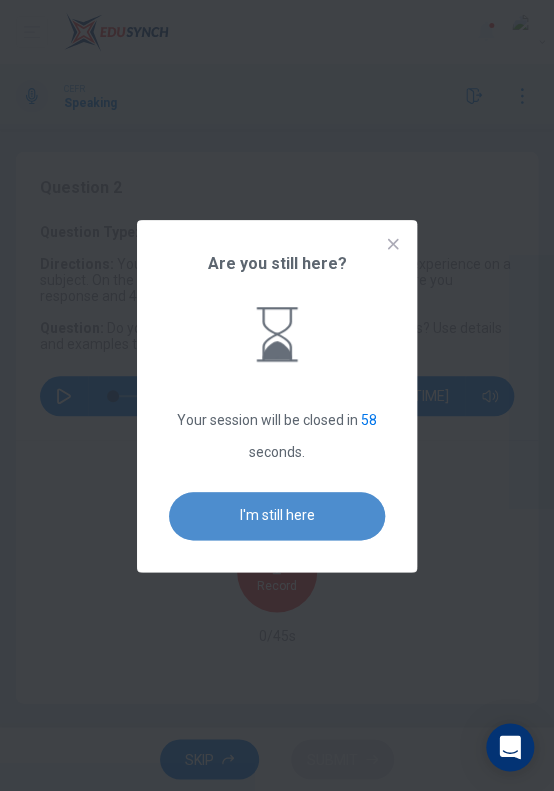 click on "I'm still here" at bounding box center (277, 516) 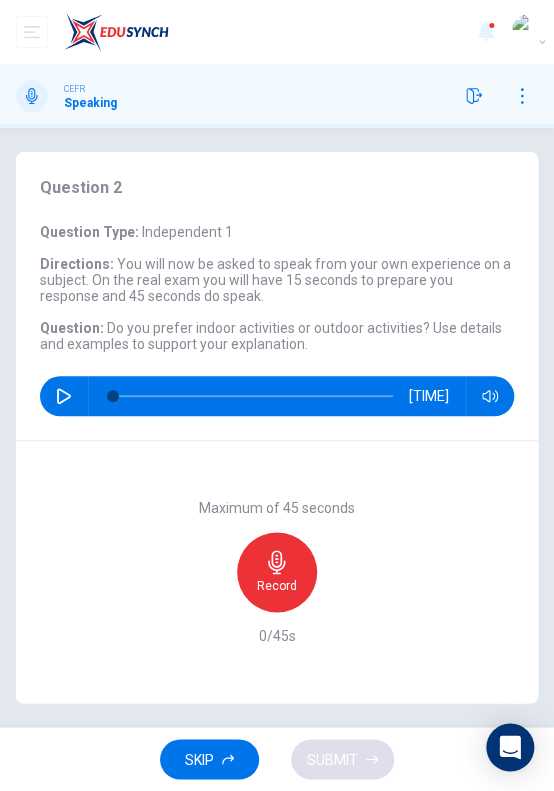 click on "Record" at bounding box center [277, 572] 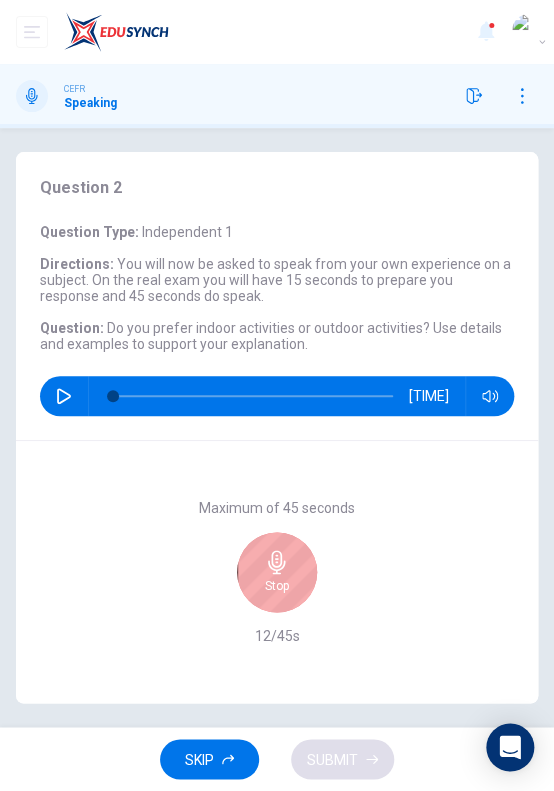 click at bounding box center (276, 562) 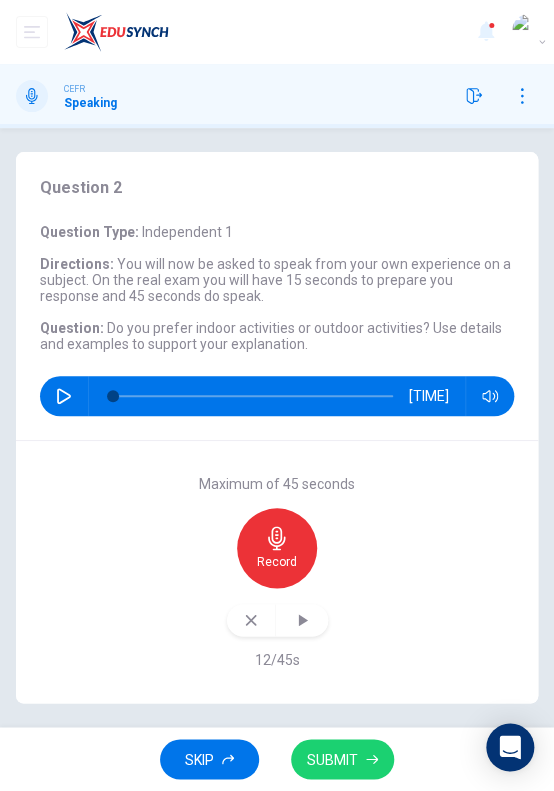 click at bounding box center [251, 620] 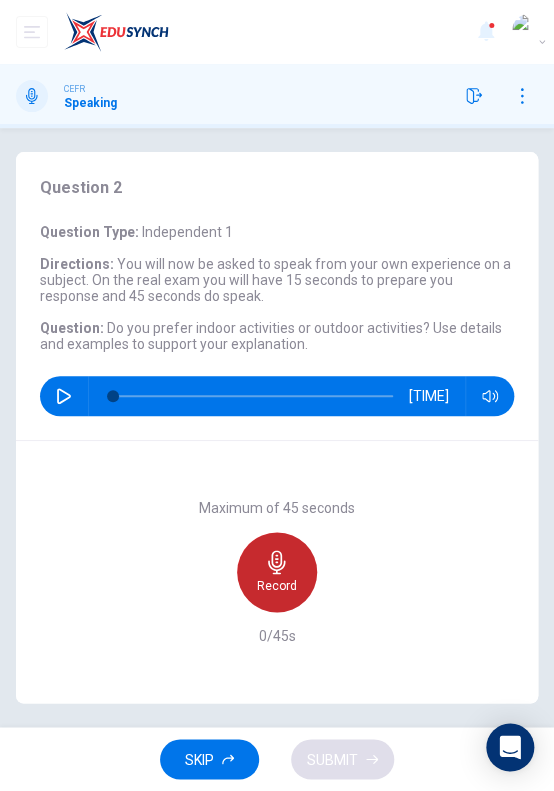 click on "Record" at bounding box center [277, 586] 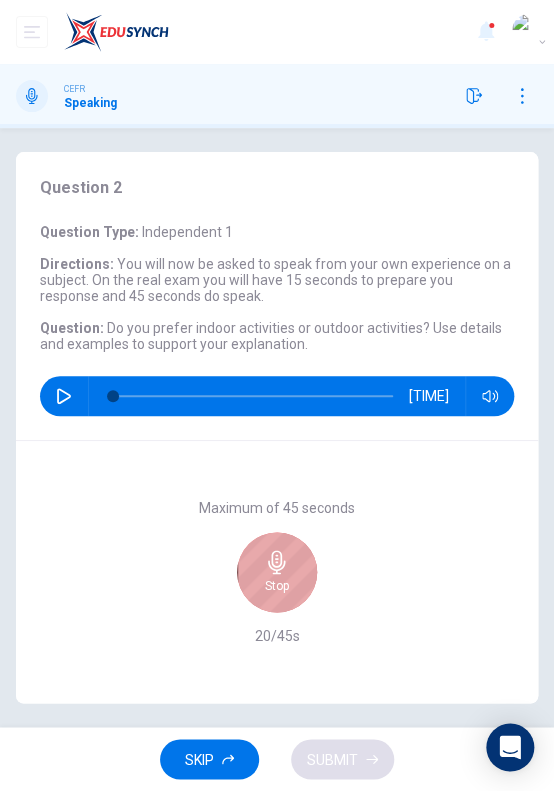click on "Stop" at bounding box center (277, 572) 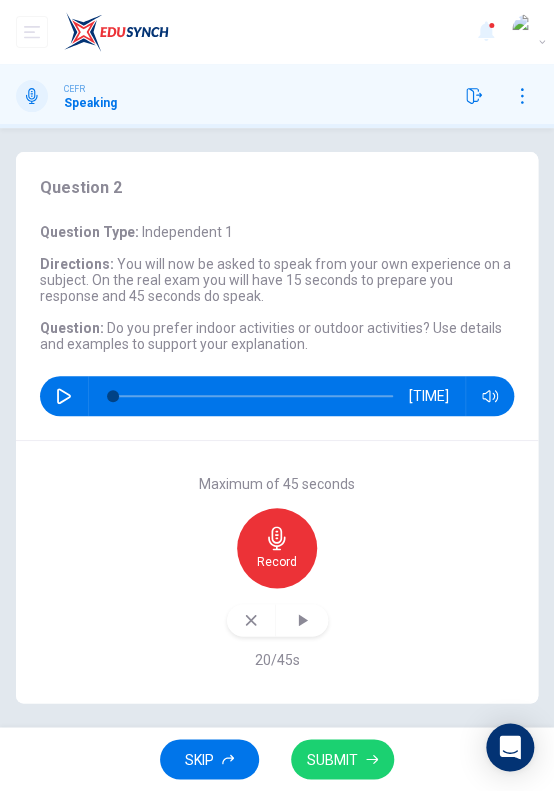 click on "Record" at bounding box center (277, 572) 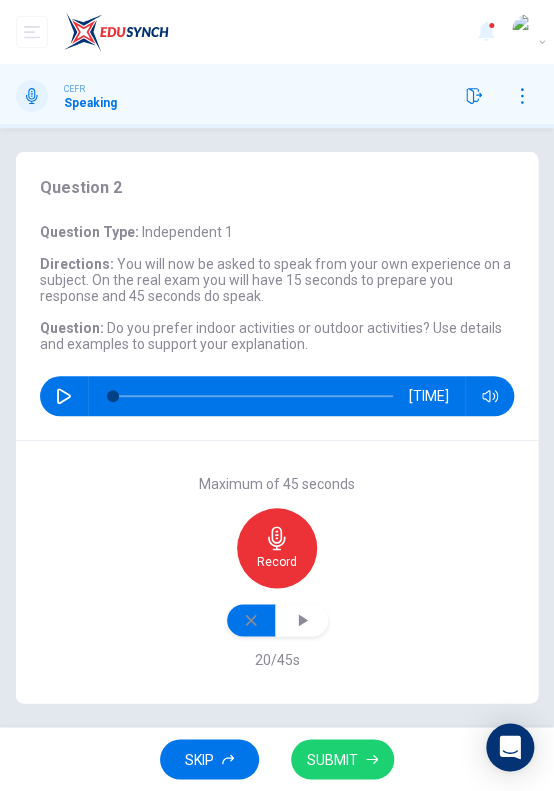 click on "Record" at bounding box center (277, 572) 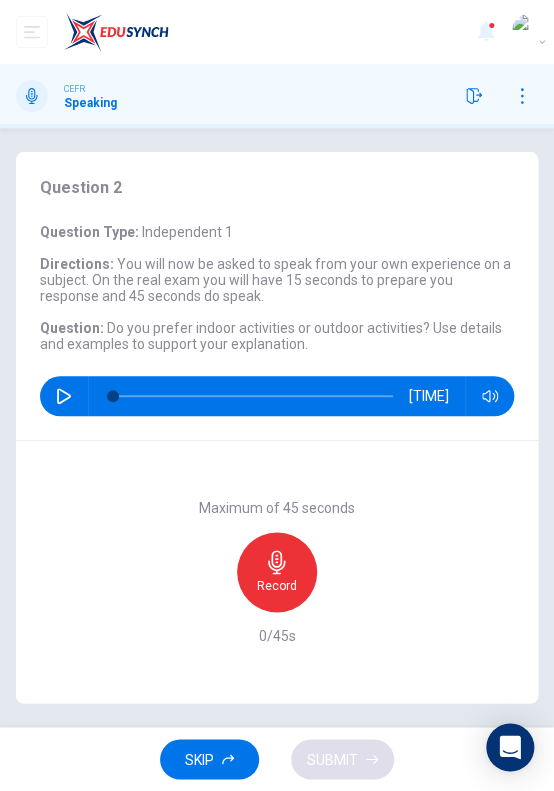 click at bounding box center (277, 562) 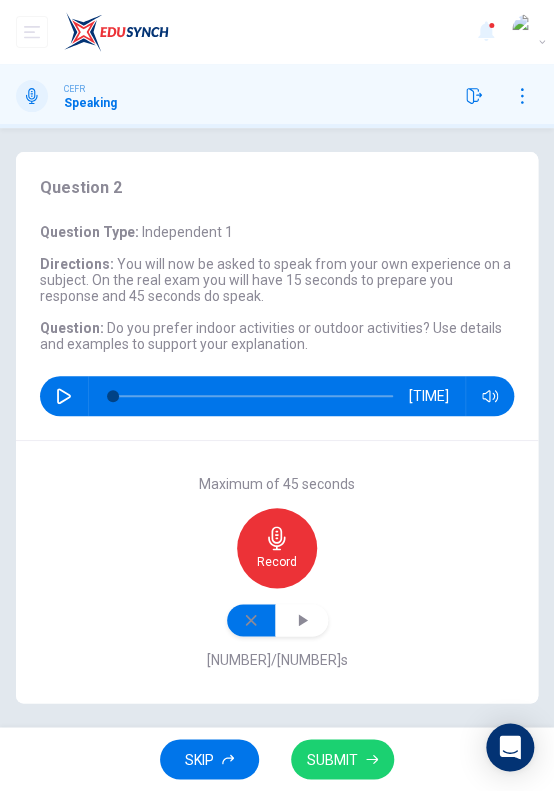 click at bounding box center (251, 620) 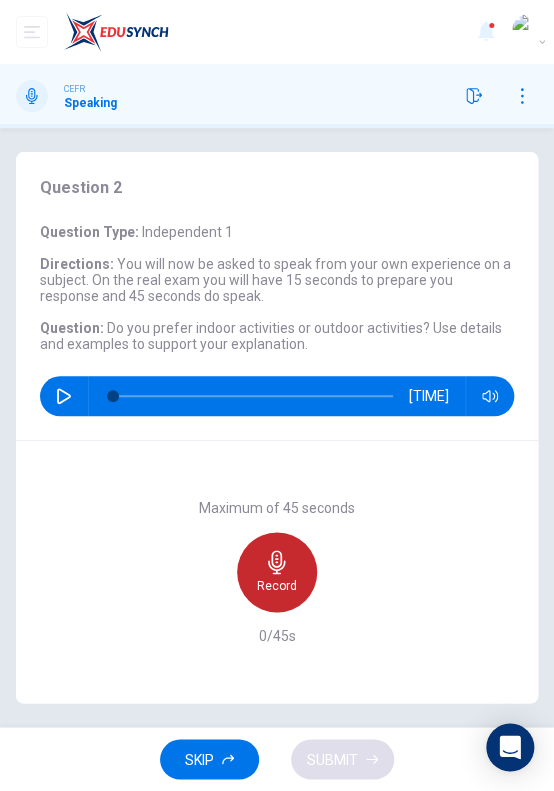click at bounding box center (277, 562) 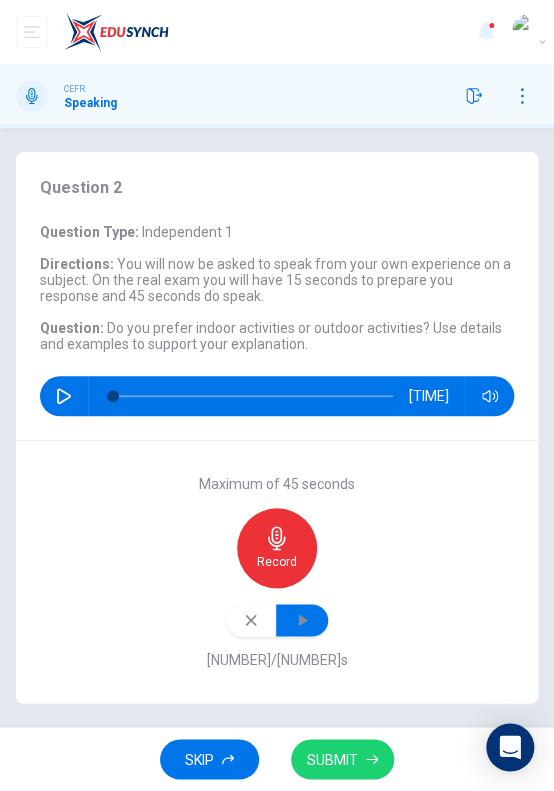 click at bounding box center [302, 620] 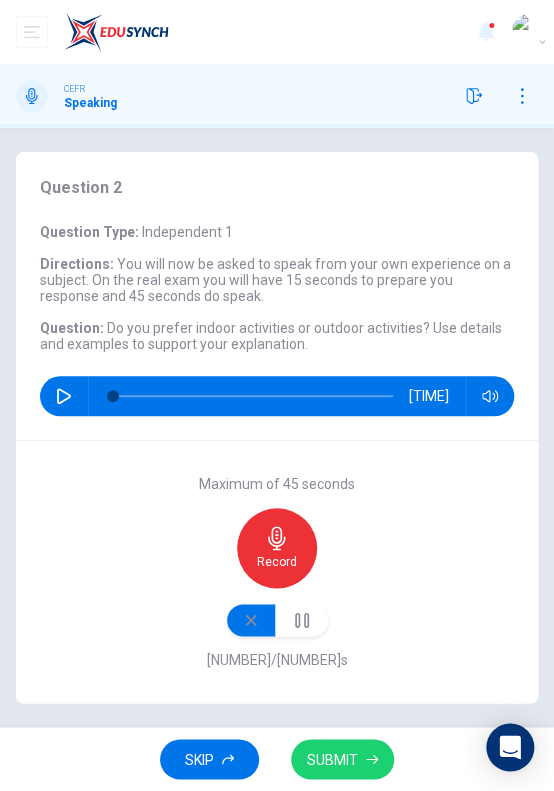 click at bounding box center (251, 620) 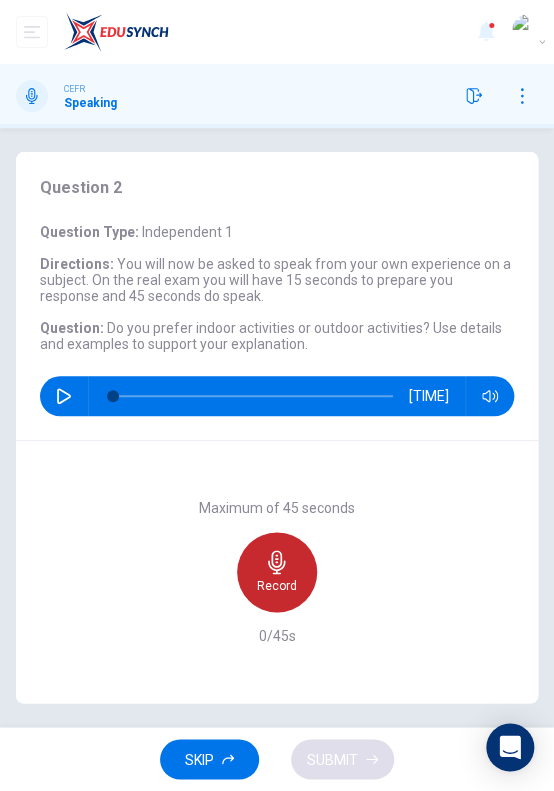 click on "Record" at bounding box center [277, 586] 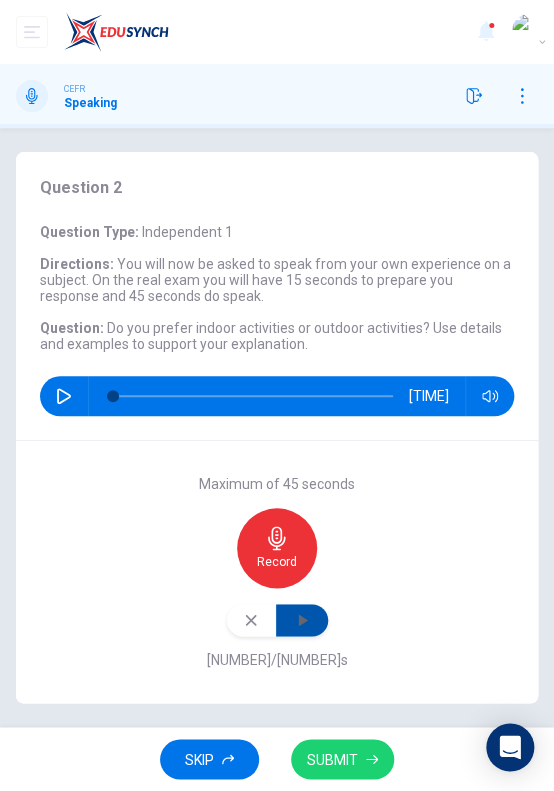click at bounding box center (302, 620) 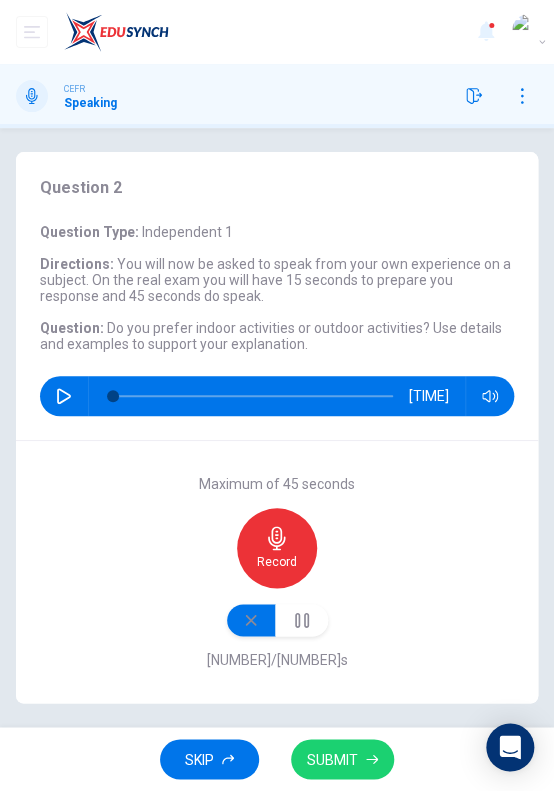 click at bounding box center (251, 620) 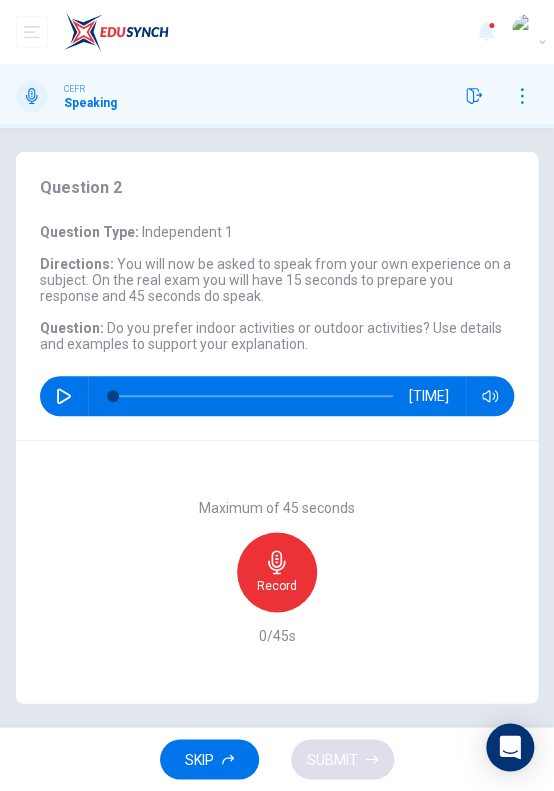 click on "Maximum of [DURATION] Record [NUMBER]/[DURATION]" at bounding box center (277, 572) 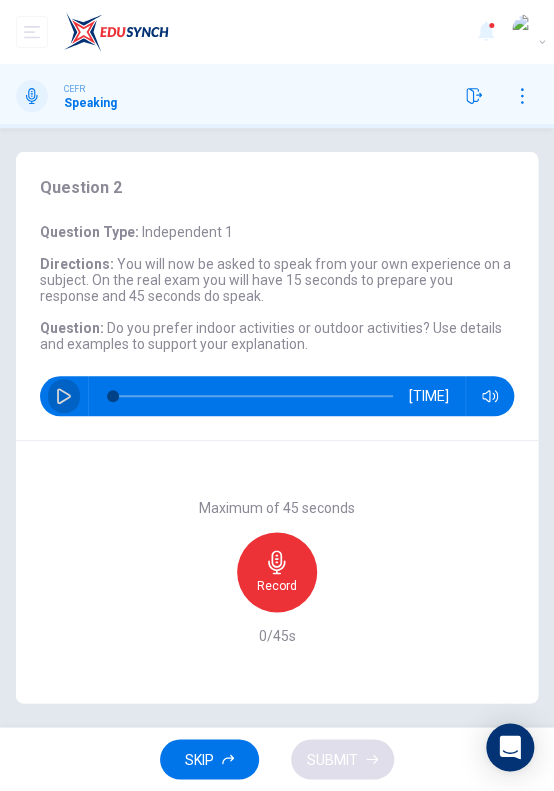 click at bounding box center (64, 396) 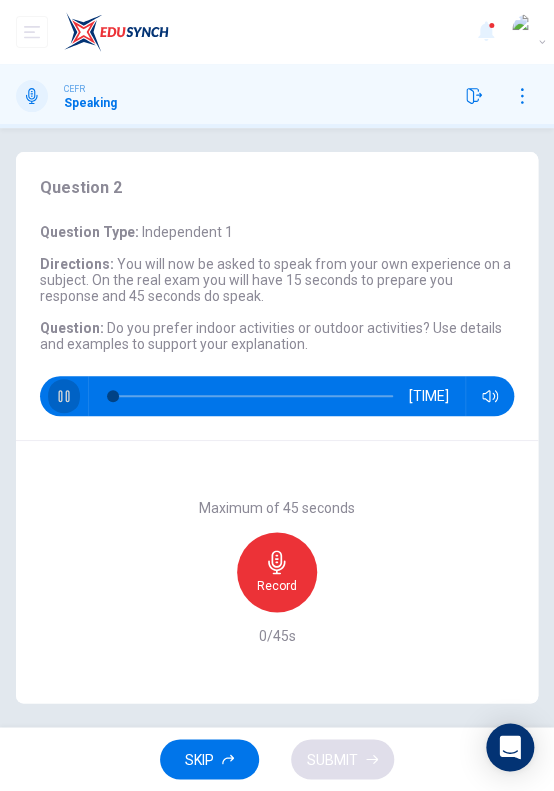 click at bounding box center [64, 396] 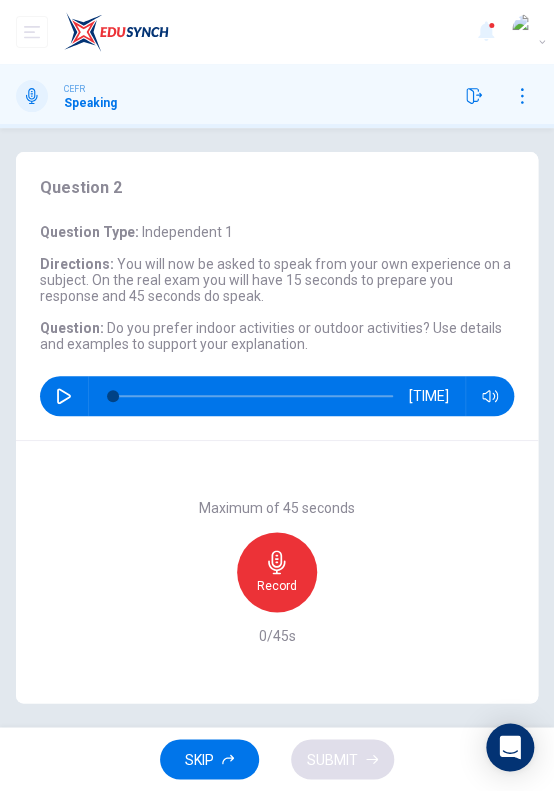 click on "Record" at bounding box center (277, 572) 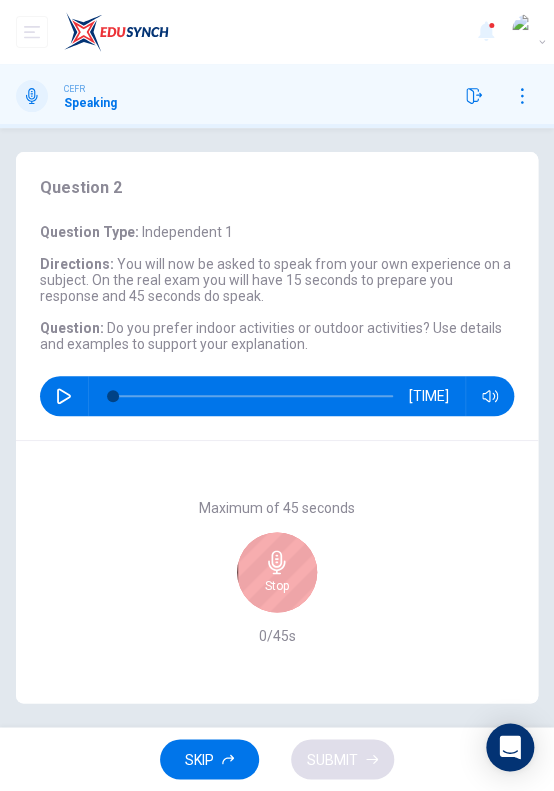click on "Stop" at bounding box center (277, 572) 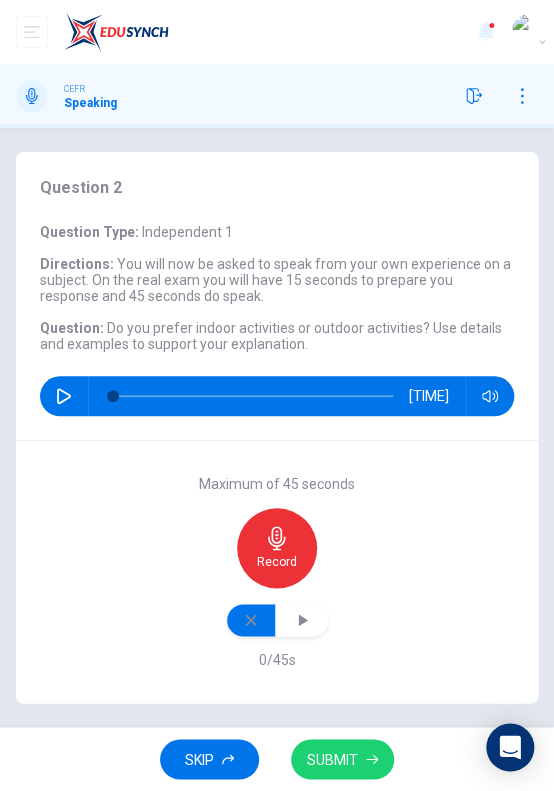 click at bounding box center [251, 620] 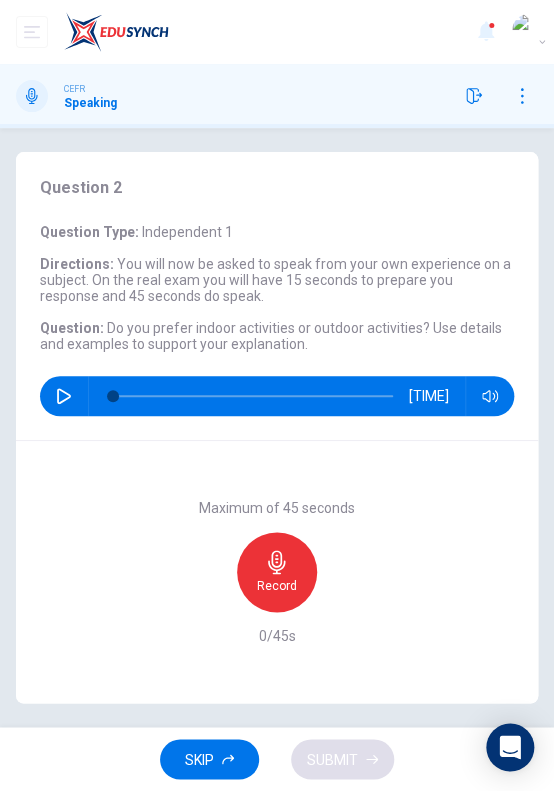 click on "Record" at bounding box center (277, 572) 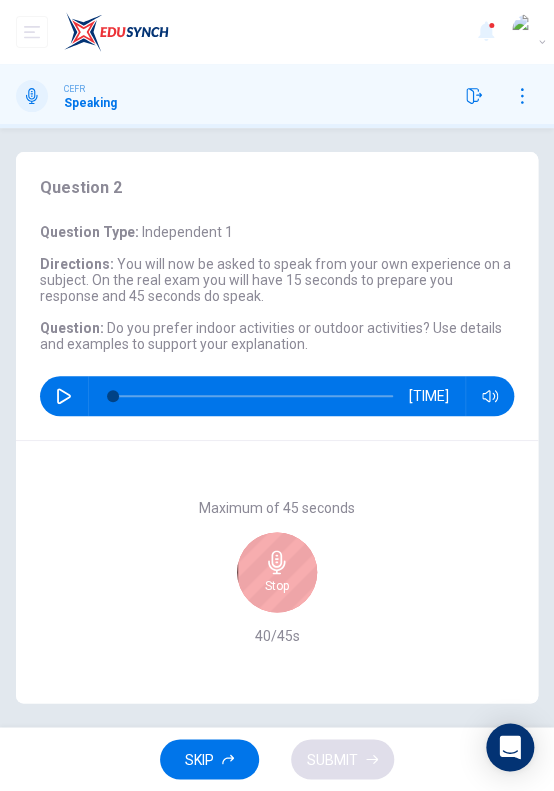 click on "Stop" at bounding box center [277, 572] 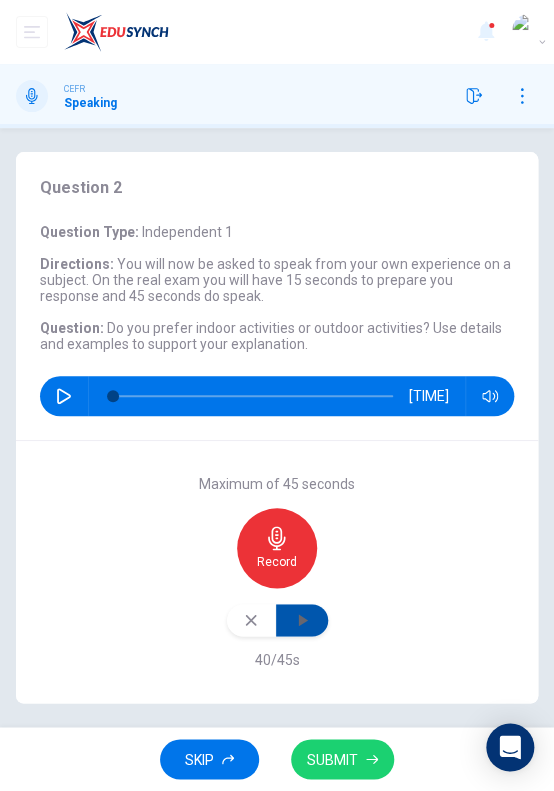click at bounding box center [302, 620] 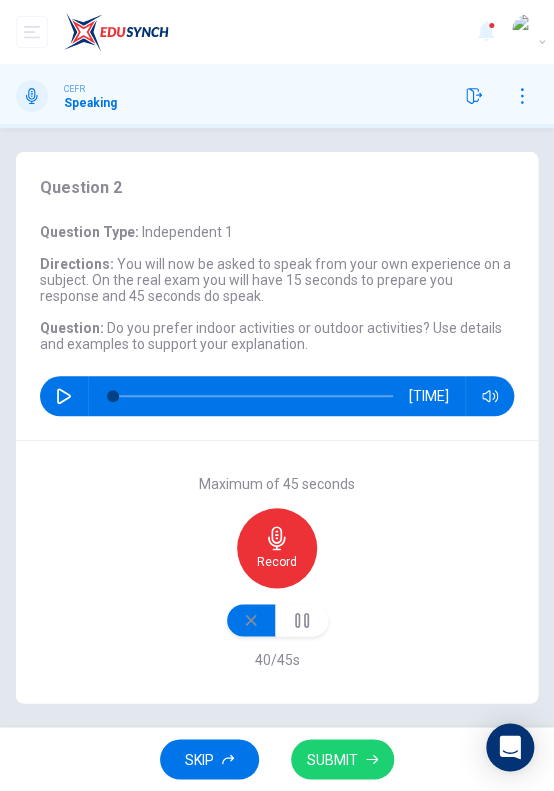 click at bounding box center (251, 620) 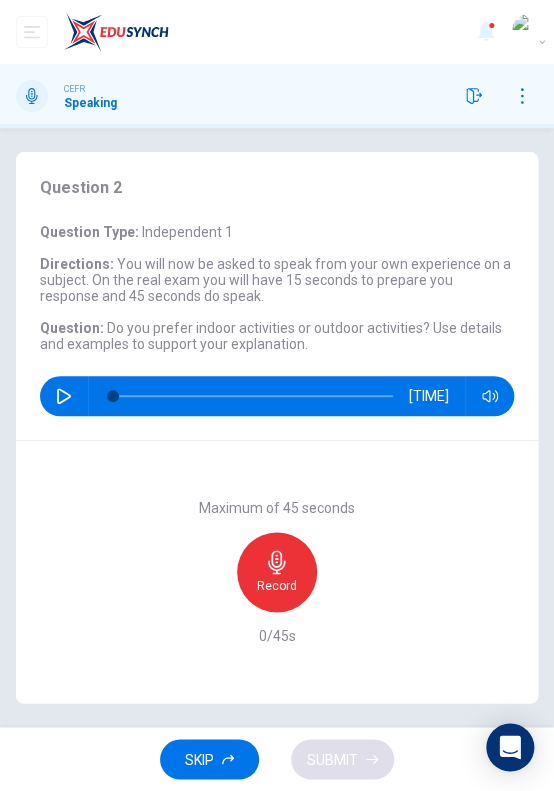 click on "Record" at bounding box center (277, 572) 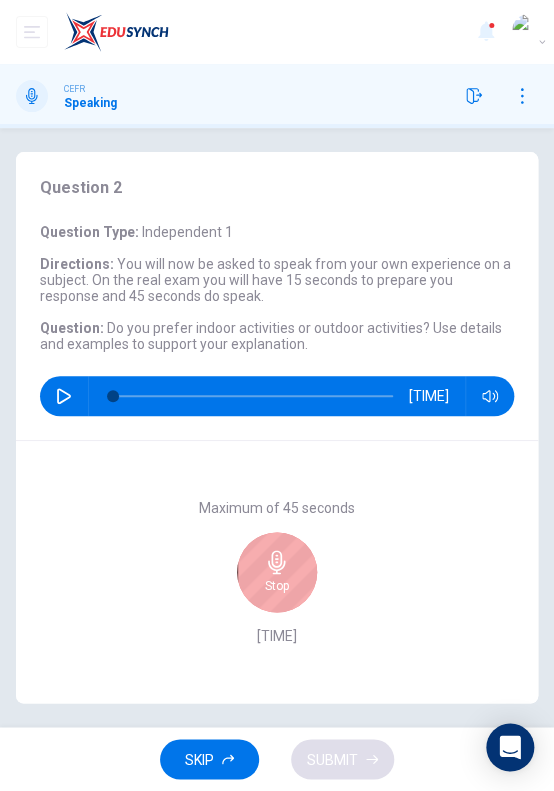 click at bounding box center [277, 562] 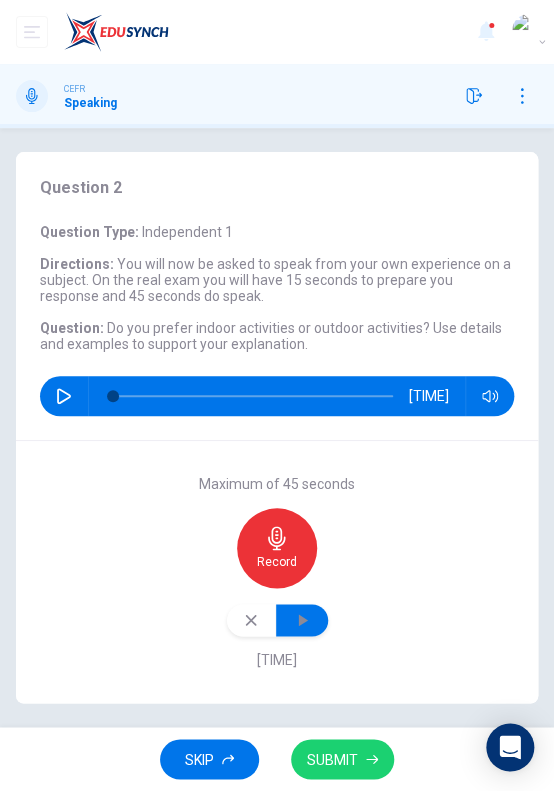 click at bounding box center (302, 620) 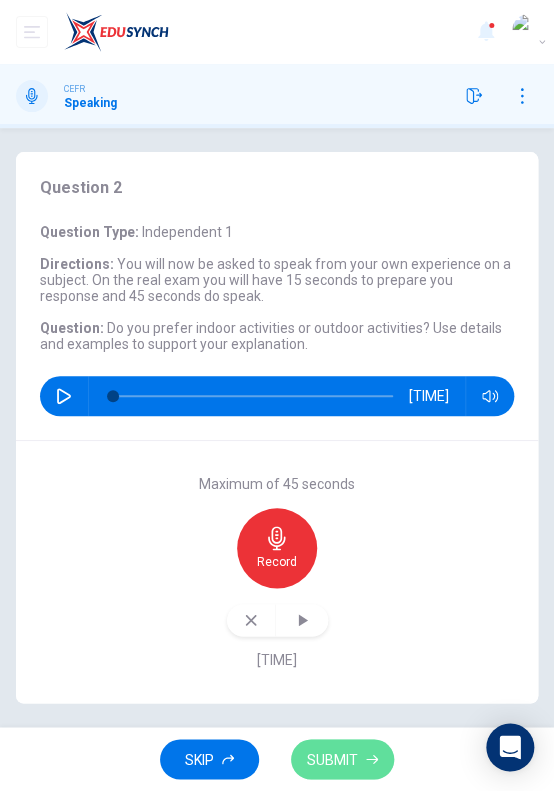 drag, startPoint x: 373, startPoint y: 755, endPoint x: 477, endPoint y: 670, distance: 134.31679 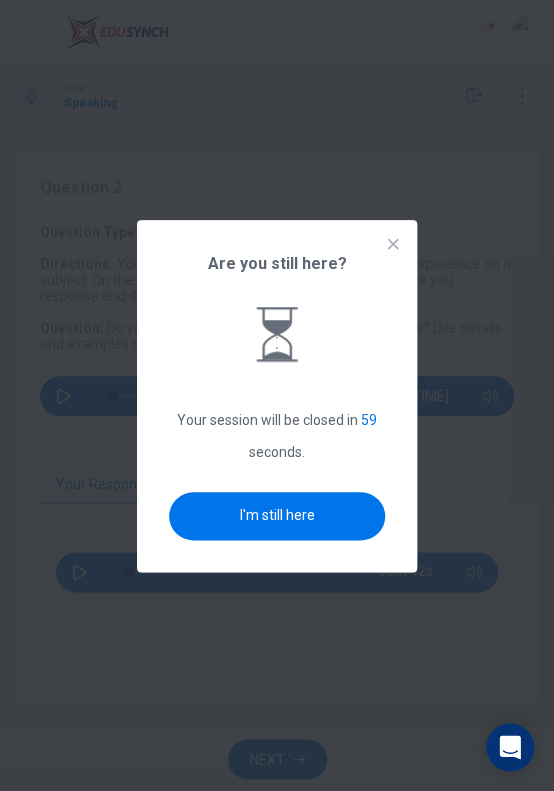 drag, startPoint x: 236, startPoint y: 492, endPoint x: 233, endPoint y: 502, distance: 10.440307 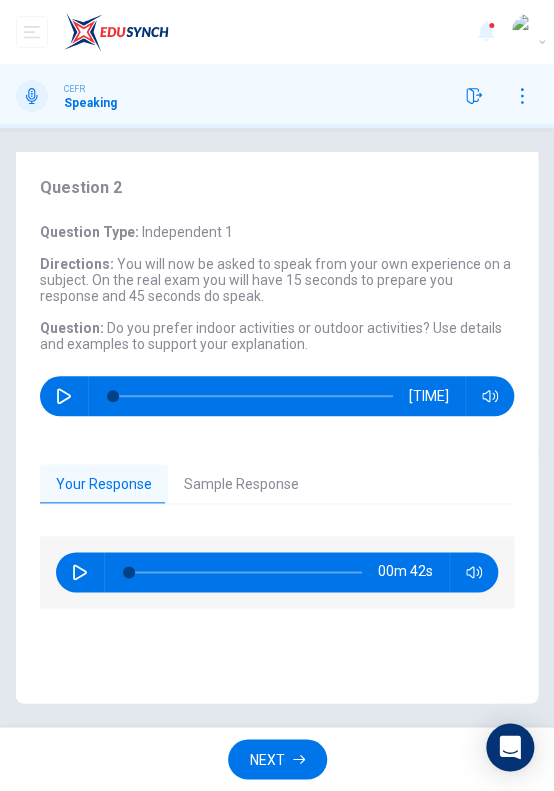 click on "Sample Response" at bounding box center [241, 485] 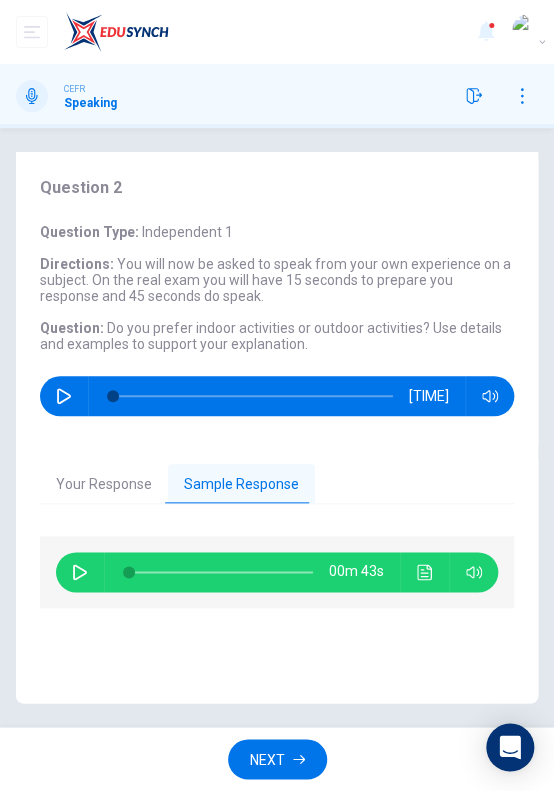 click at bounding box center (80, 572) 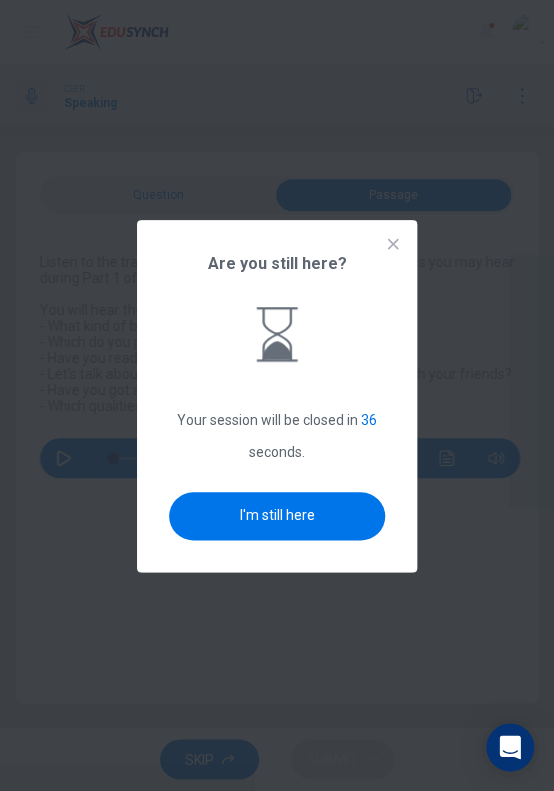 click on "I'm still here" at bounding box center [277, 516] 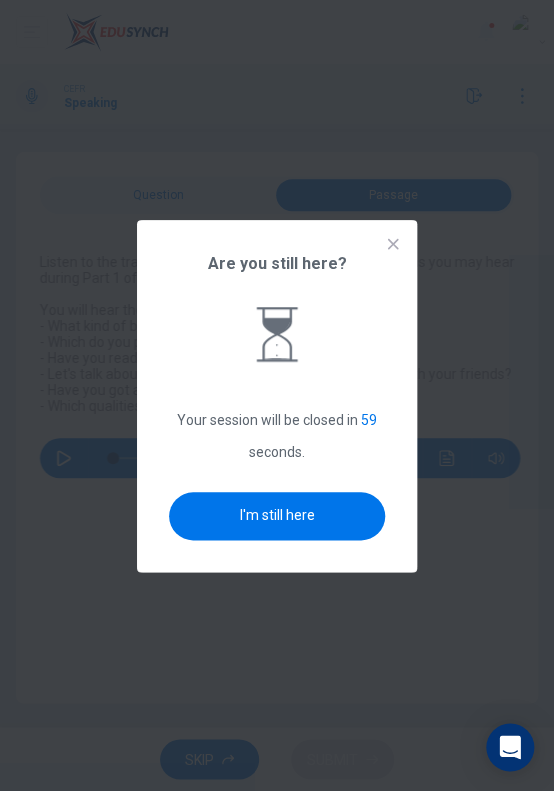 click on "I'm still here" at bounding box center (277, 516) 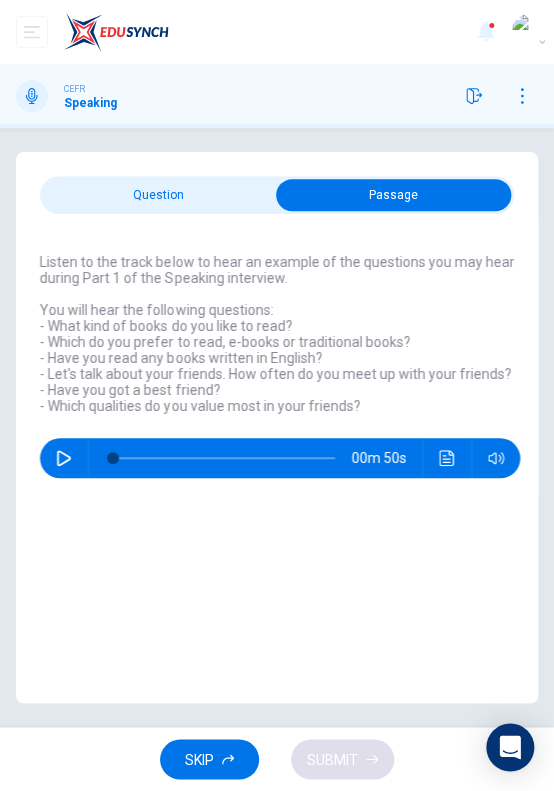 click on "SKIP" at bounding box center [199, 759] 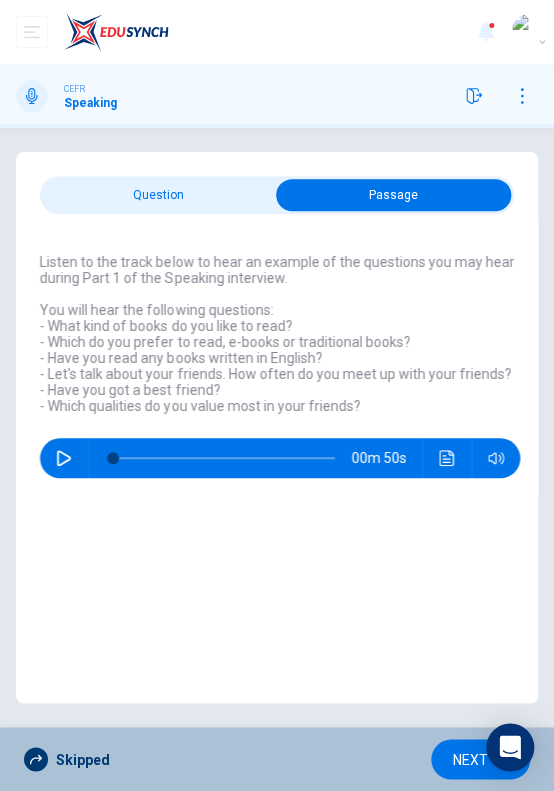 click on "NEXT" at bounding box center [470, 759] 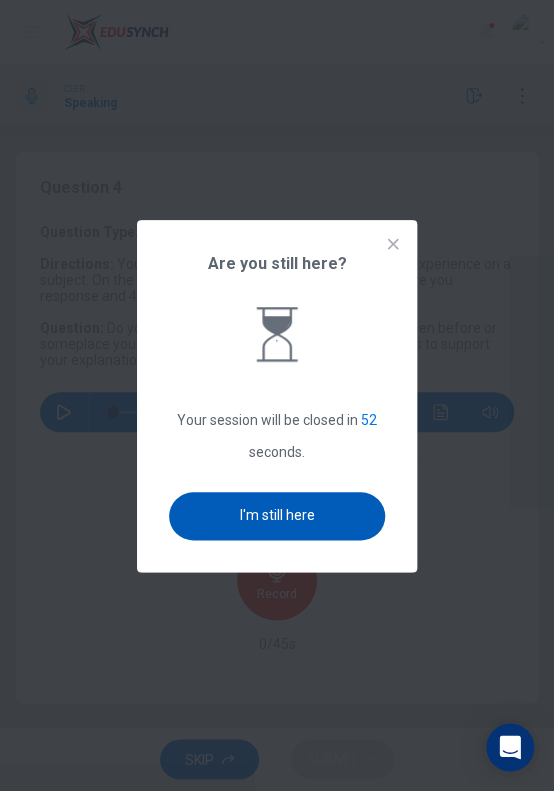 click on "I'm still here" at bounding box center (277, 516) 